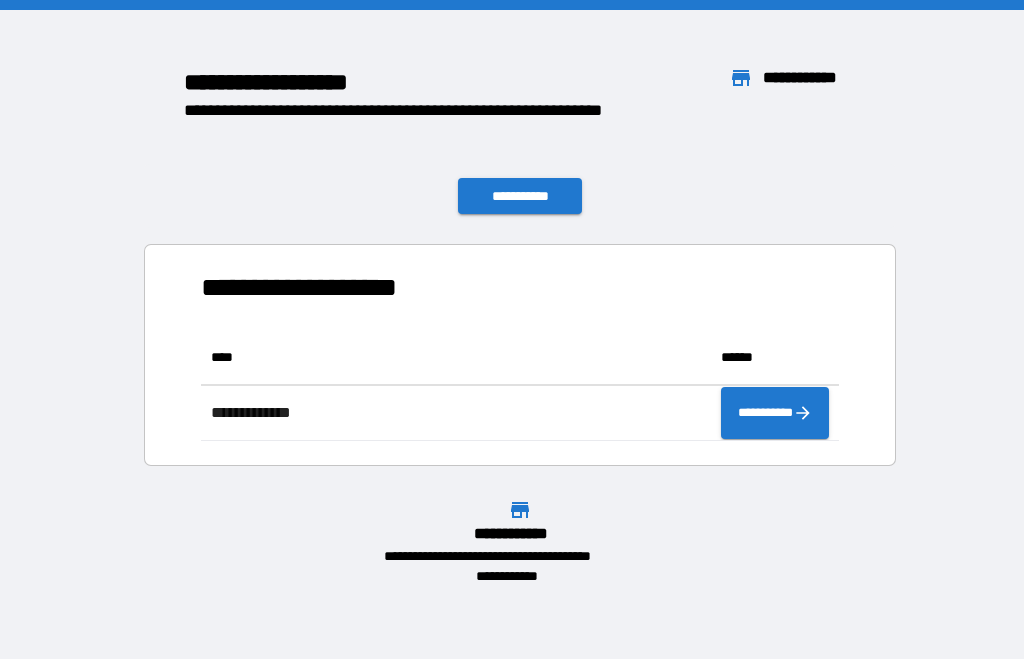 scroll, scrollTop: 0, scrollLeft: 0, axis: both 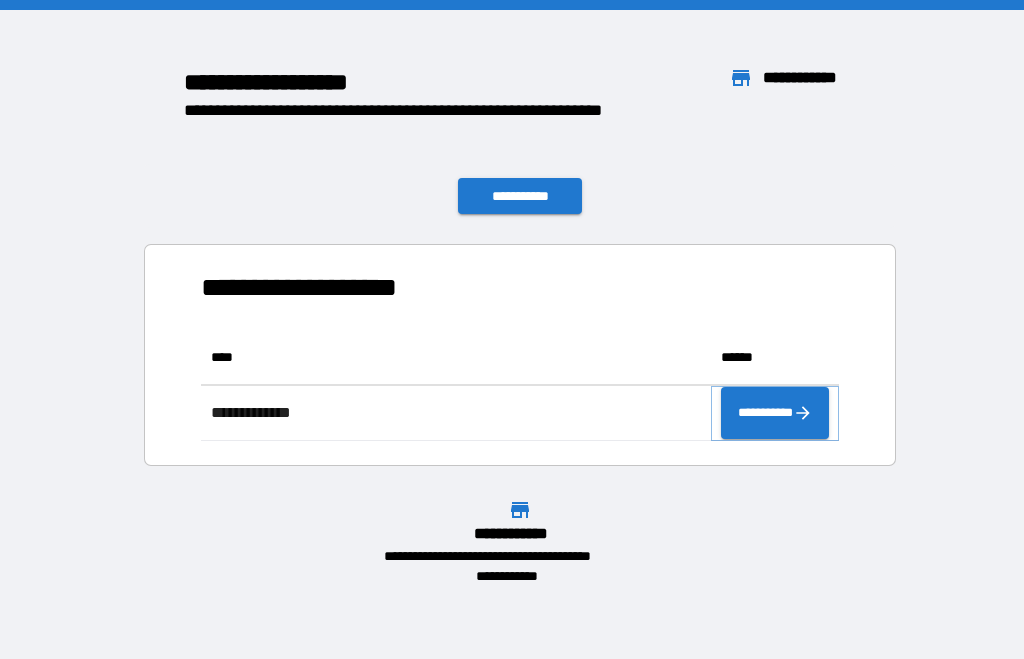 click on "**********" at bounding box center [775, 413] 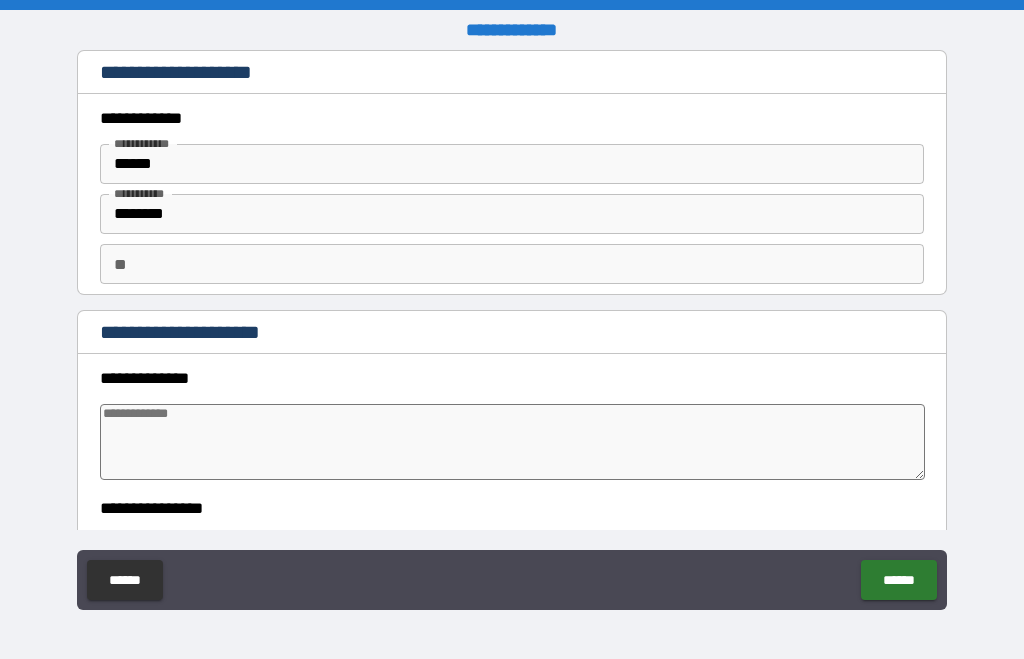 type on "*" 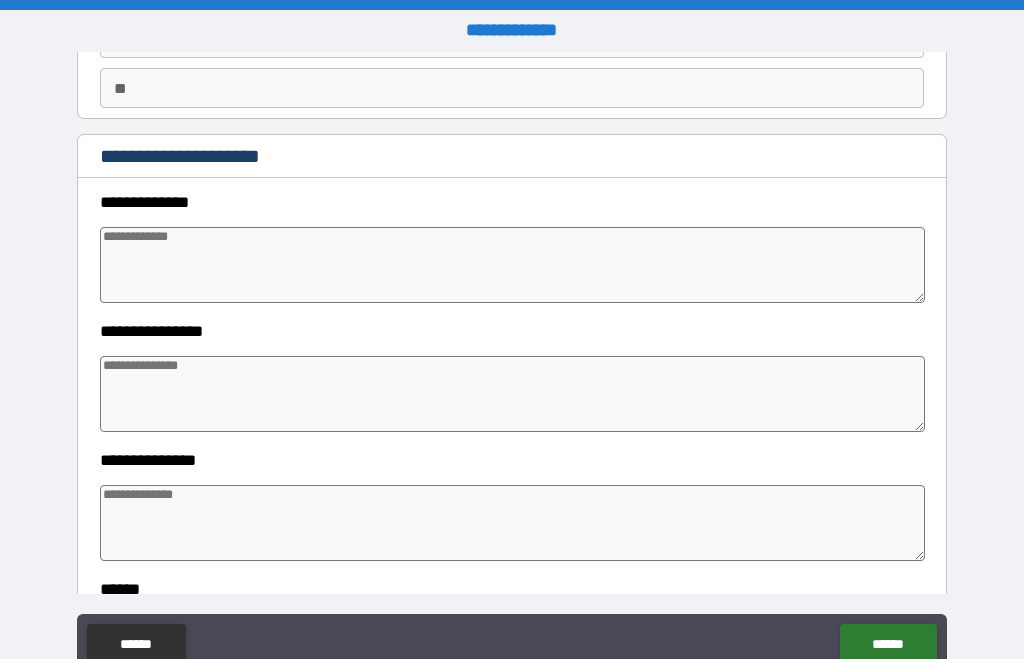scroll, scrollTop: 178, scrollLeft: 0, axis: vertical 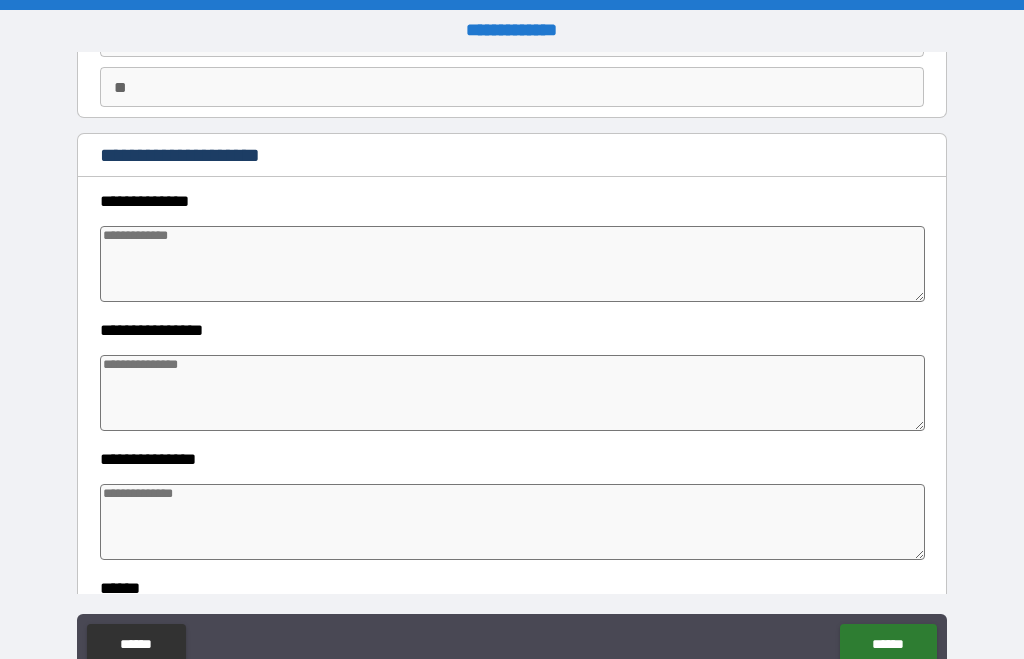 click at bounding box center (513, 522) 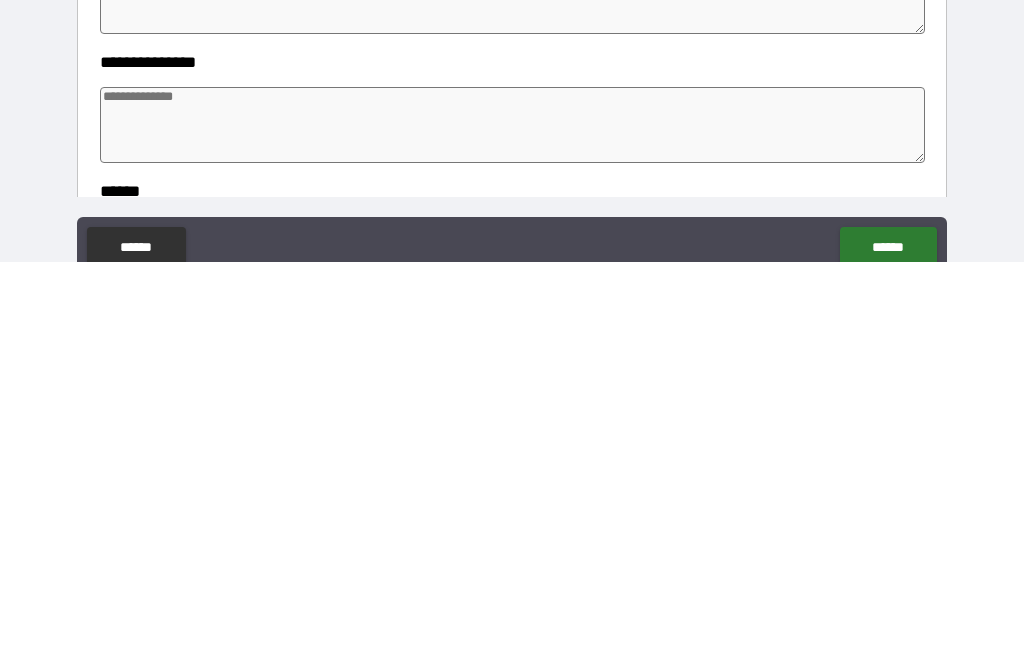 type on "*" 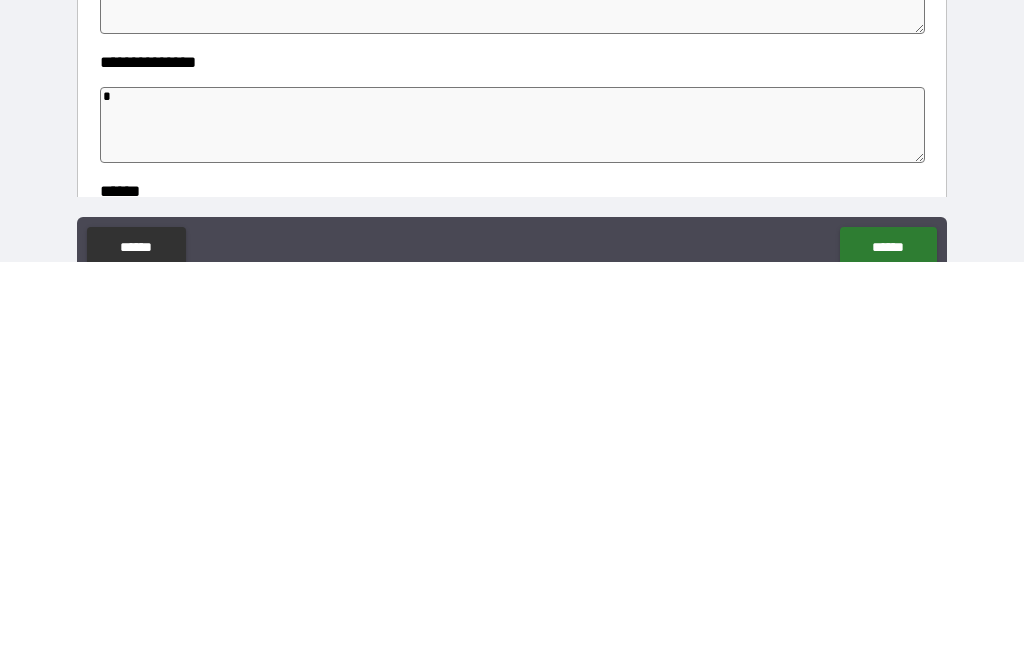 type on "*" 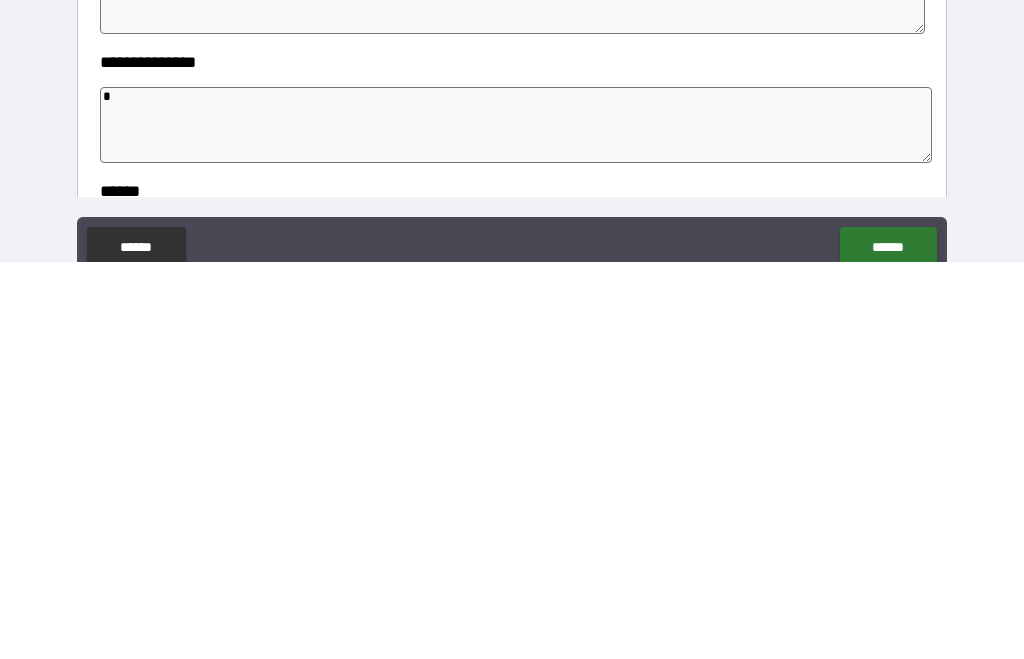 type on "**" 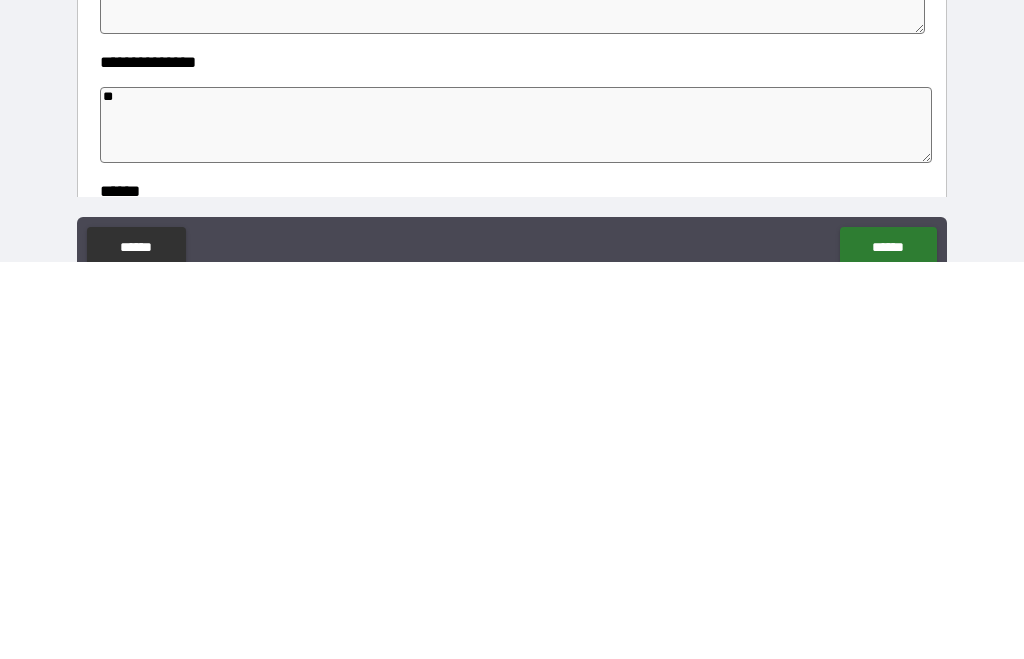 type on "*" 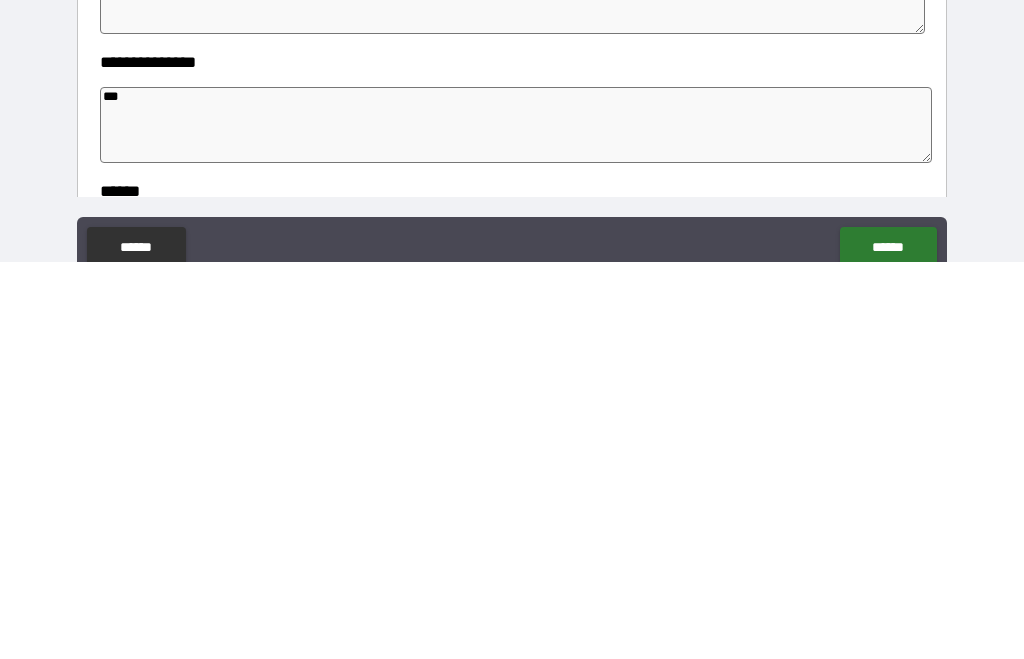 type on "*" 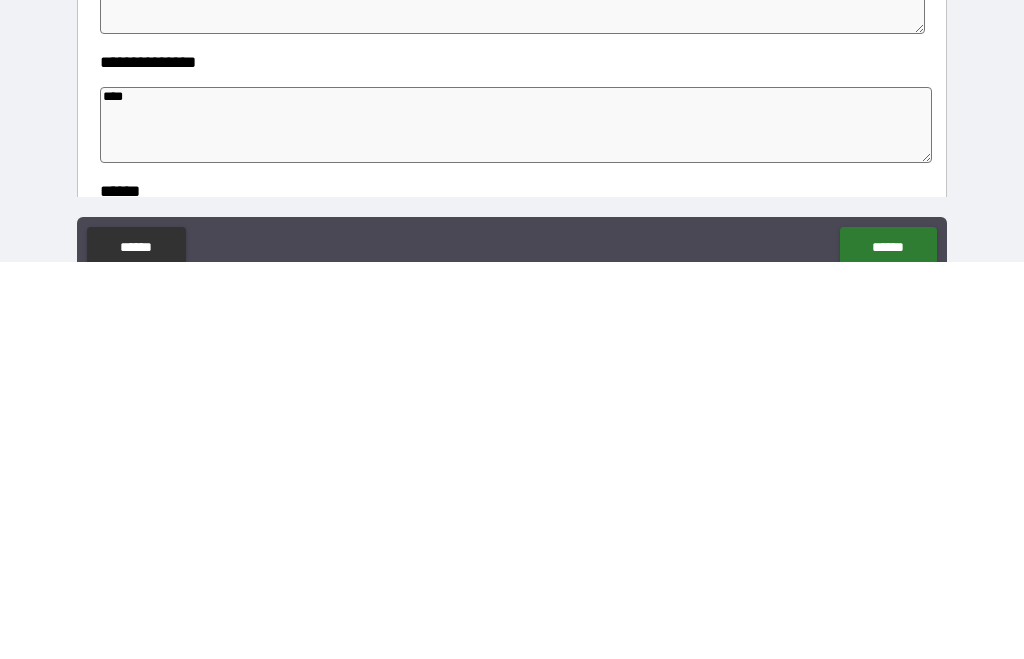 type on "*" 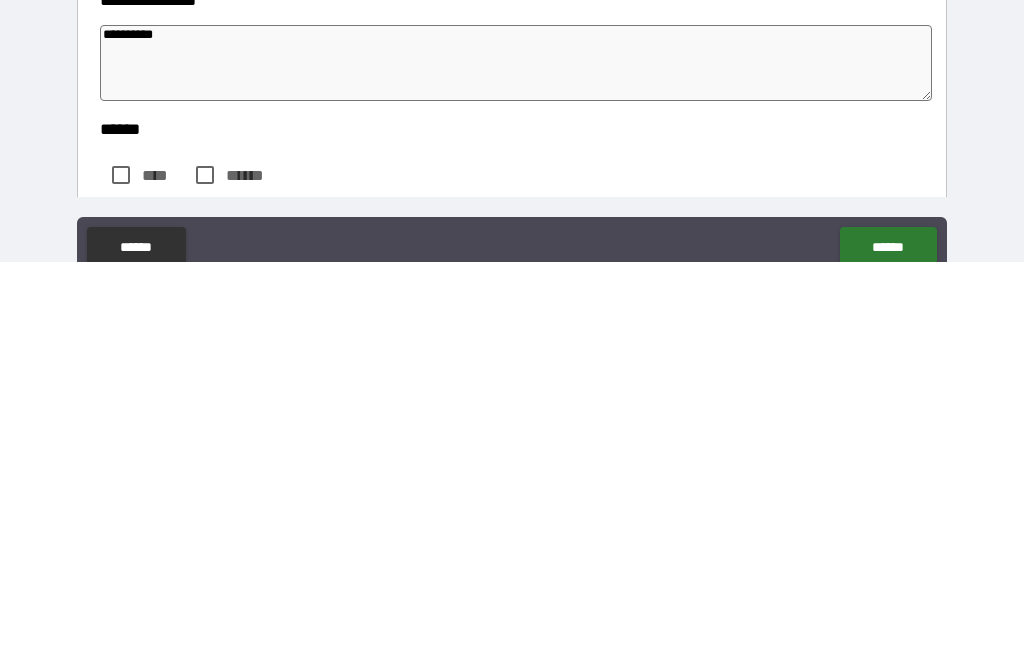 scroll, scrollTop: 256, scrollLeft: 0, axis: vertical 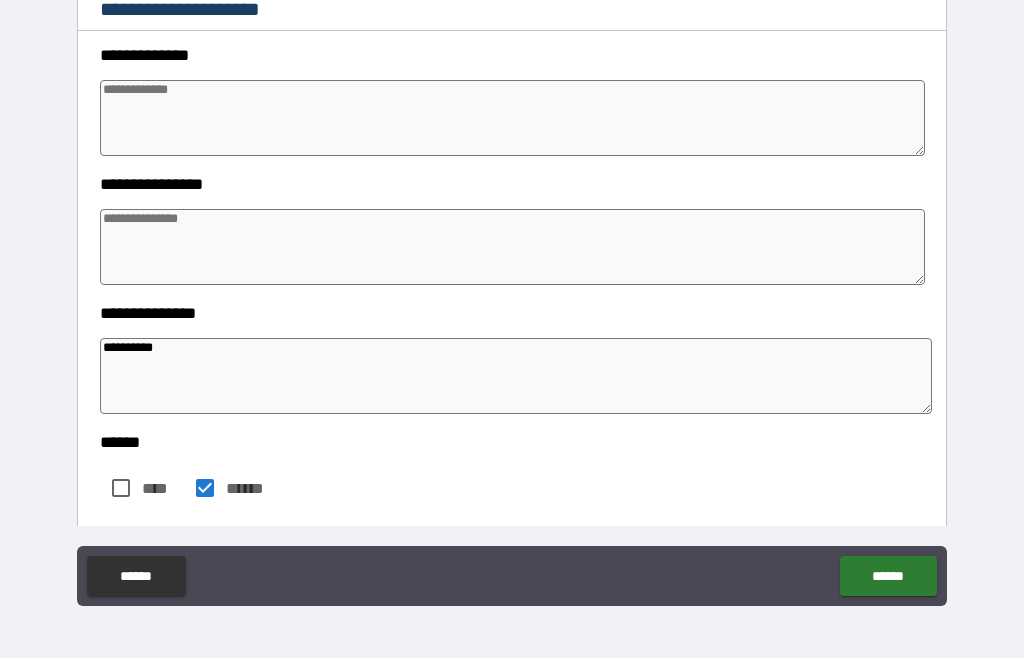 click on "******" at bounding box center [888, 577] 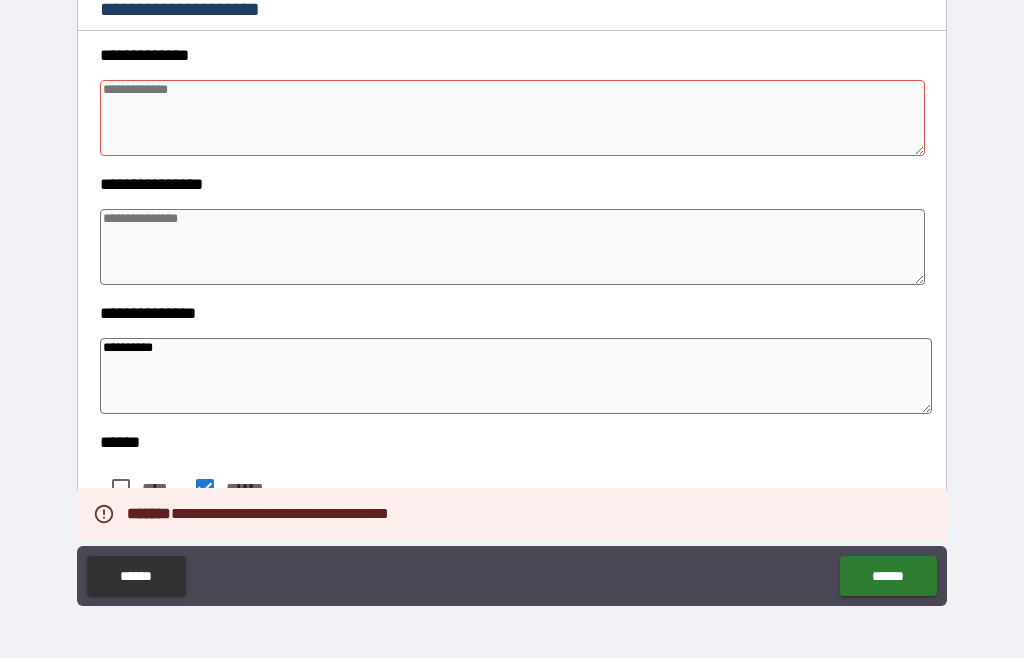 click at bounding box center (513, 119) 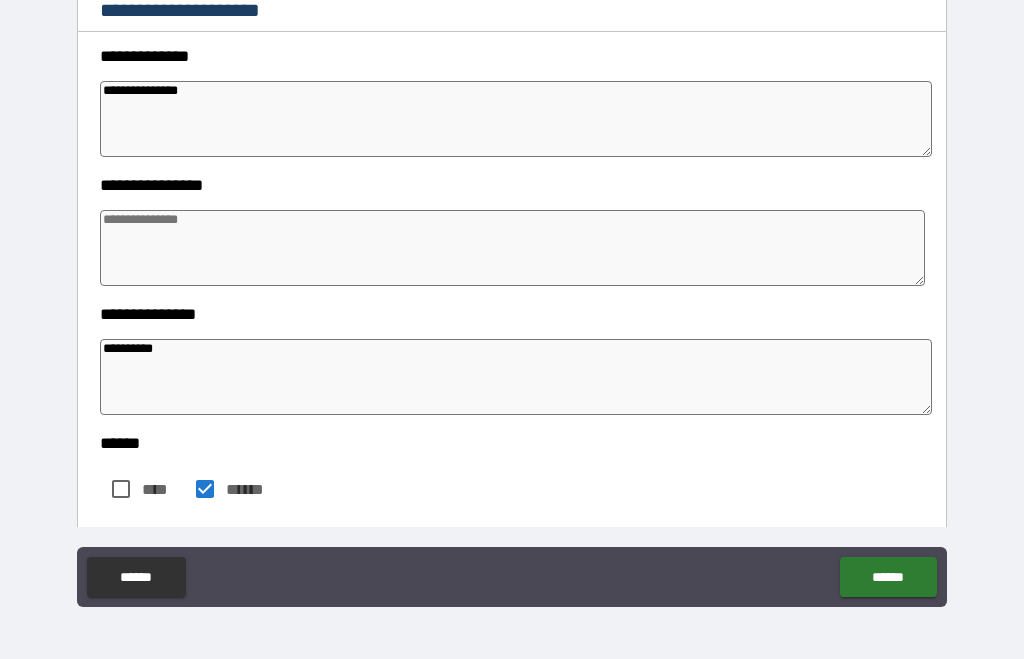 click on "******" at bounding box center (888, 577) 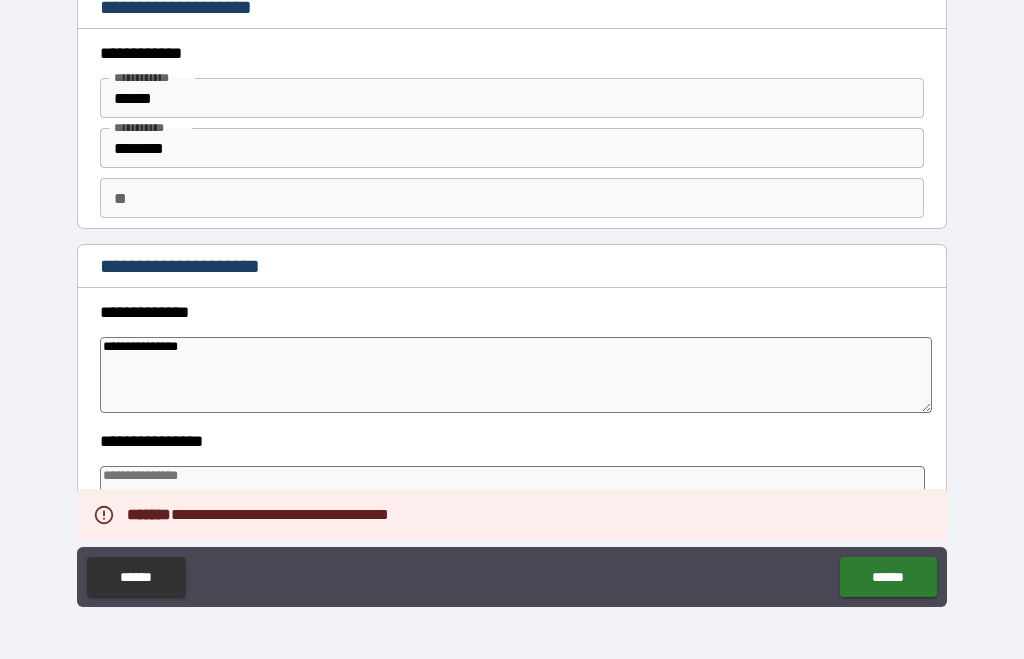 scroll, scrollTop: 0, scrollLeft: 0, axis: both 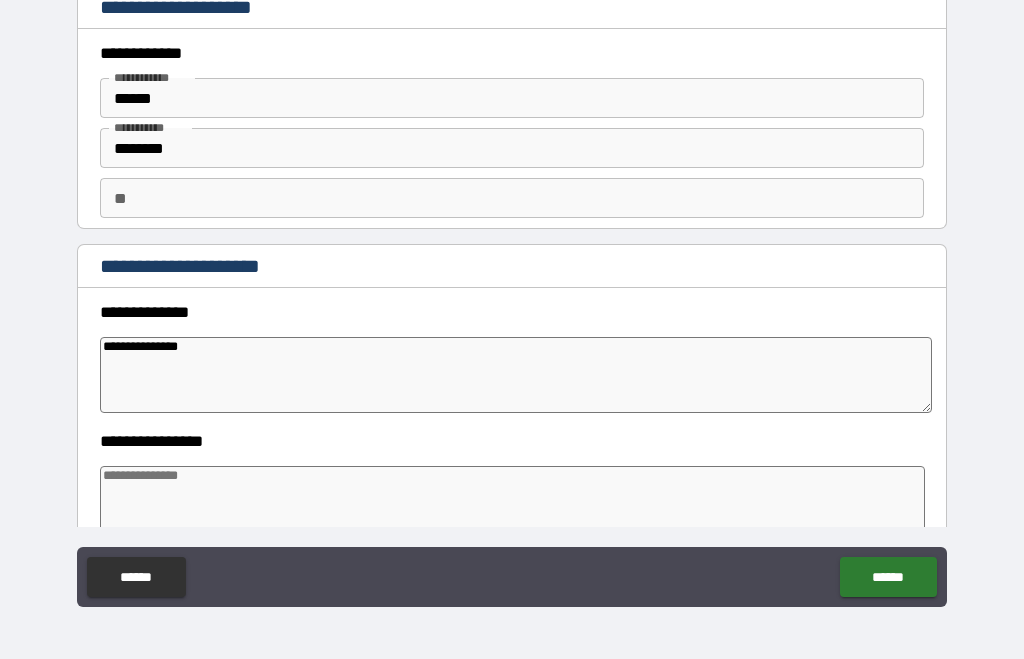 click on "**" at bounding box center [512, 198] 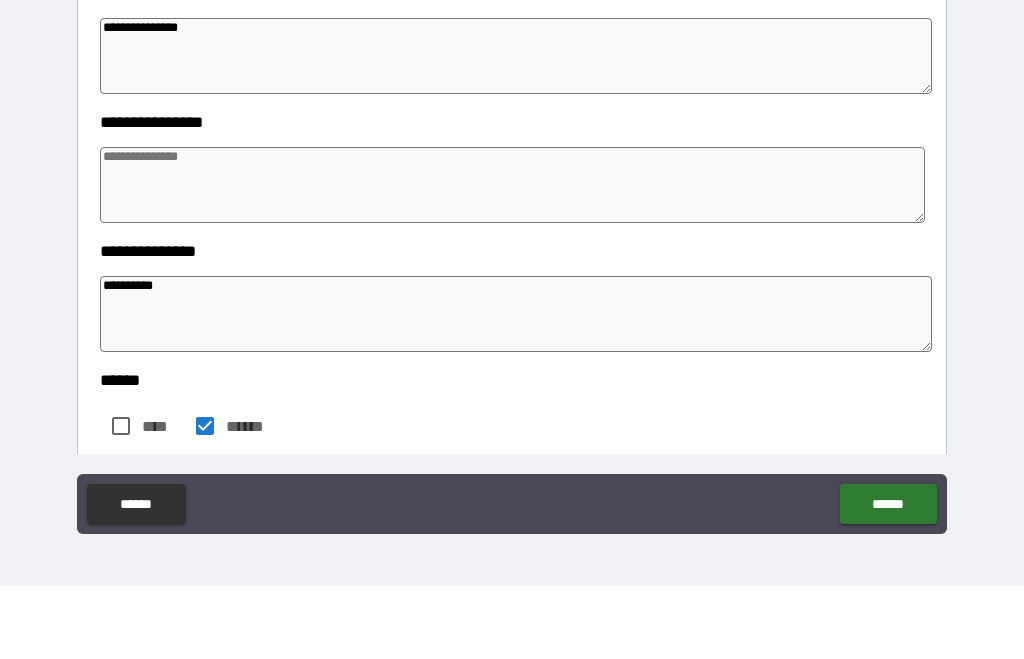 scroll, scrollTop: 246, scrollLeft: 0, axis: vertical 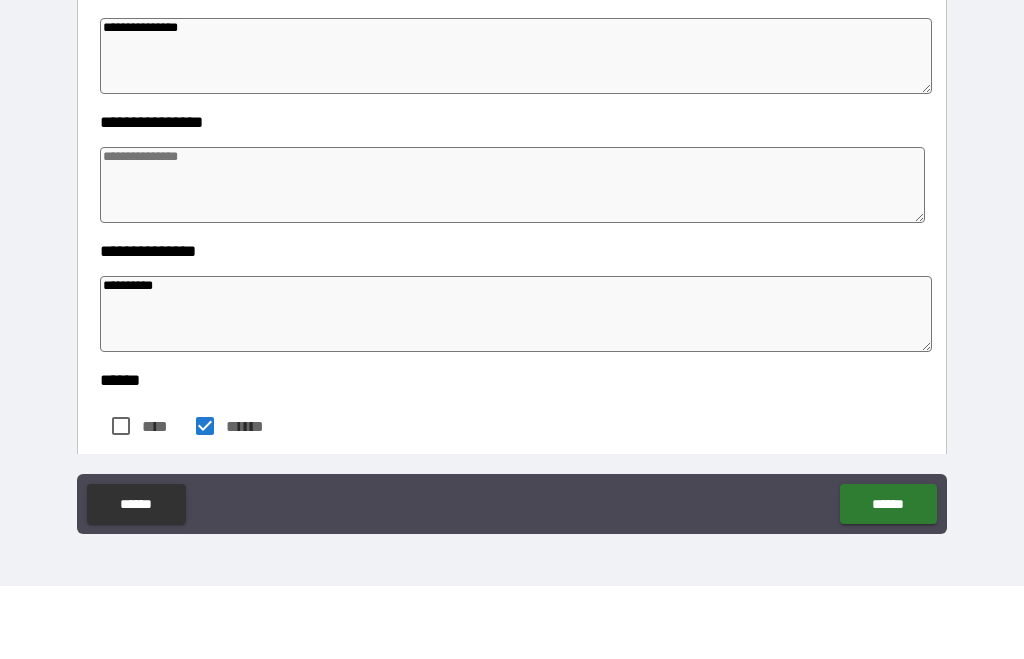click at bounding box center [513, 258] 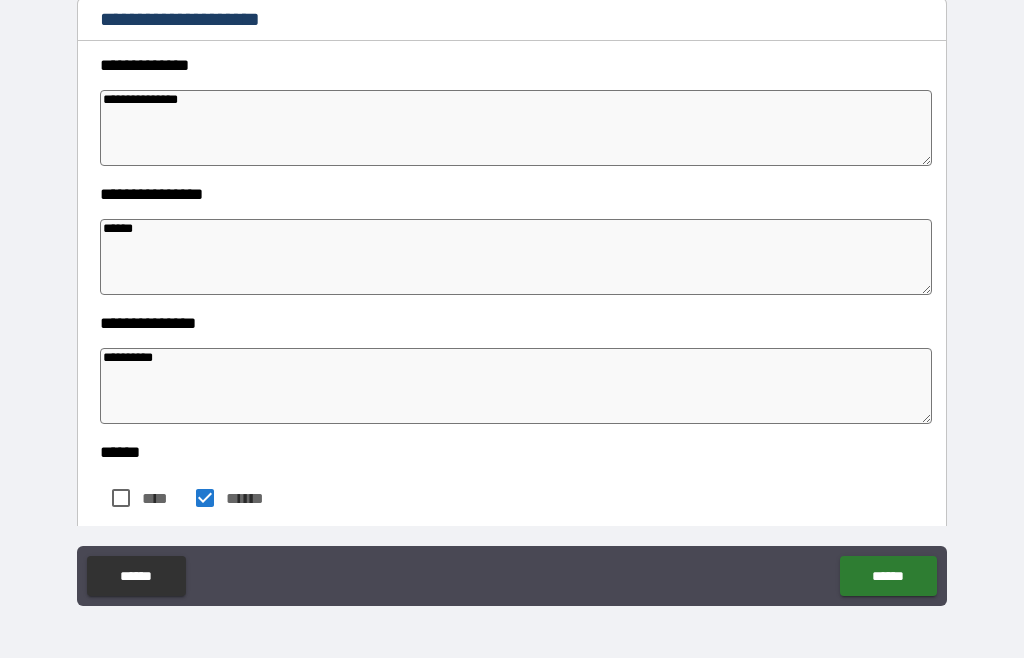 click on "******" at bounding box center (888, 577) 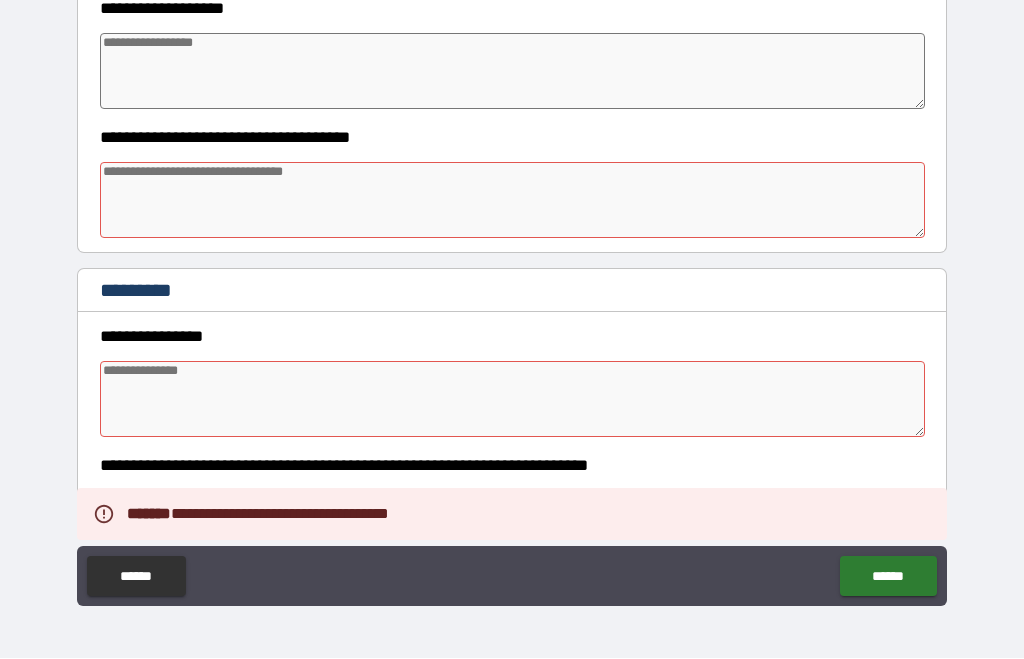 scroll, scrollTop: 788, scrollLeft: 0, axis: vertical 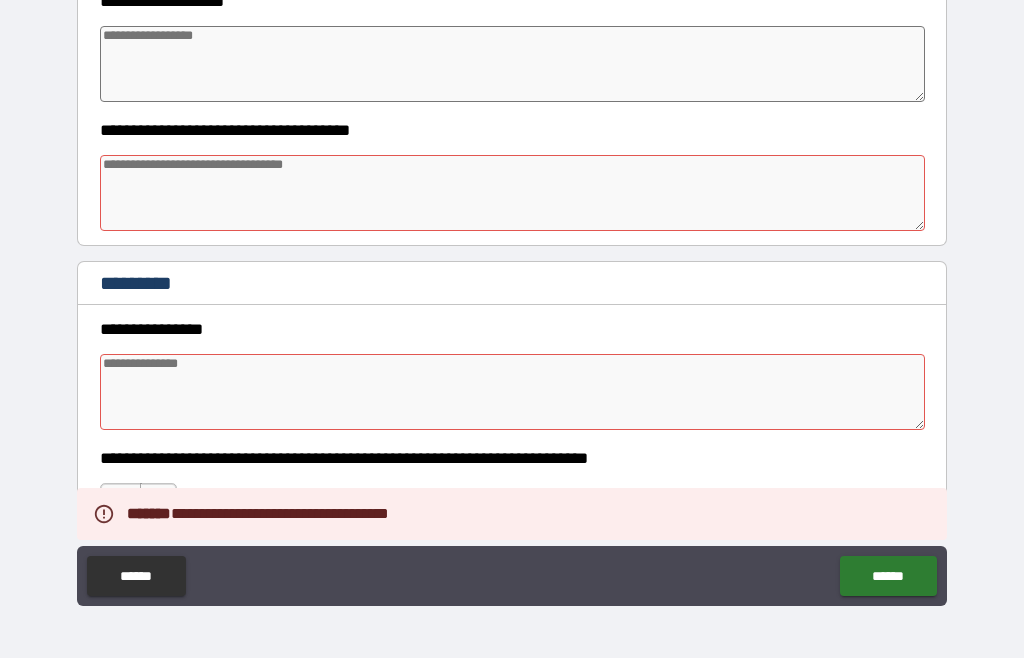 click at bounding box center (513, 194) 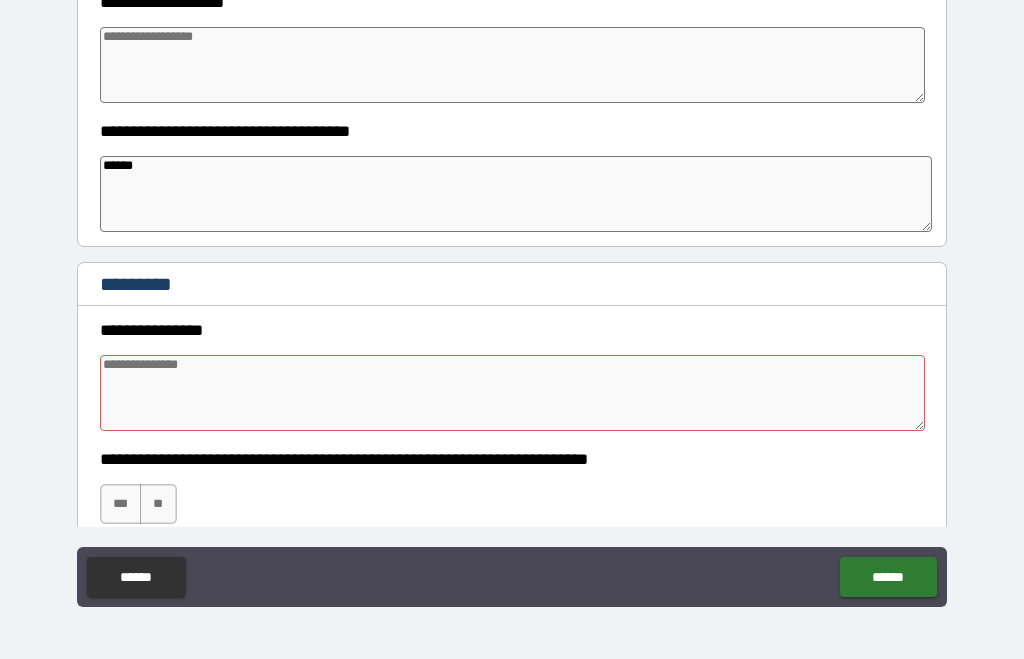 click at bounding box center [513, 393] 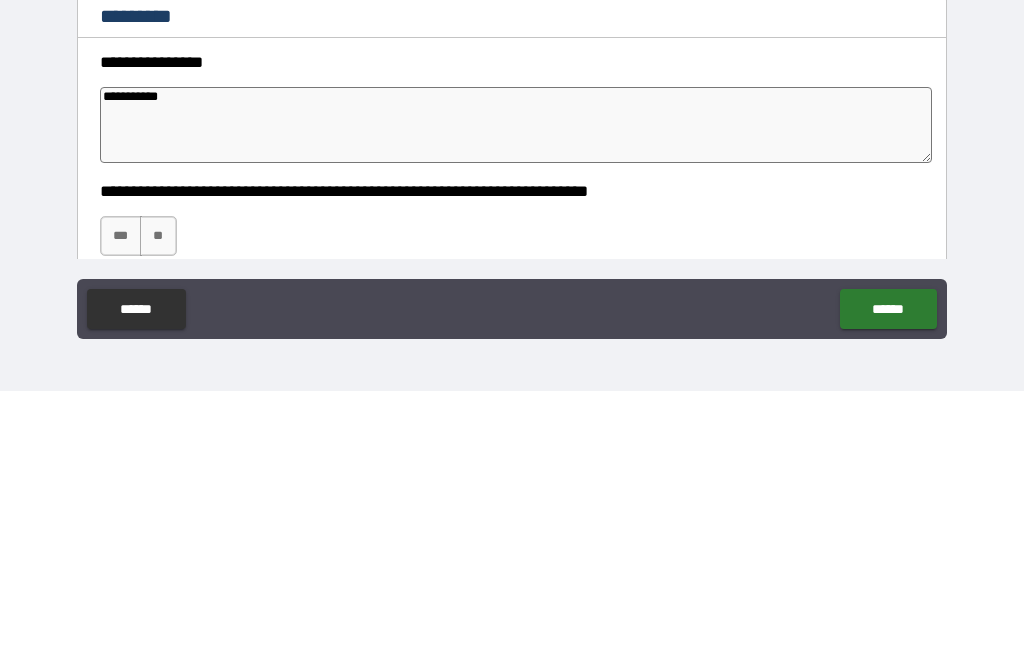 click on "***" at bounding box center [121, 504] 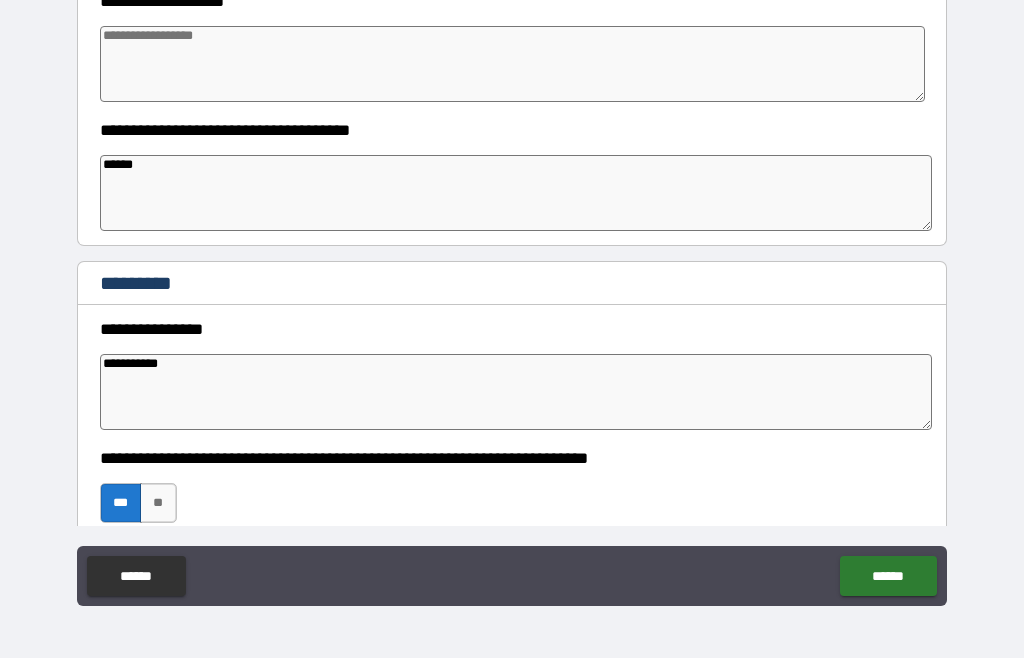 click on "******" at bounding box center (888, 577) 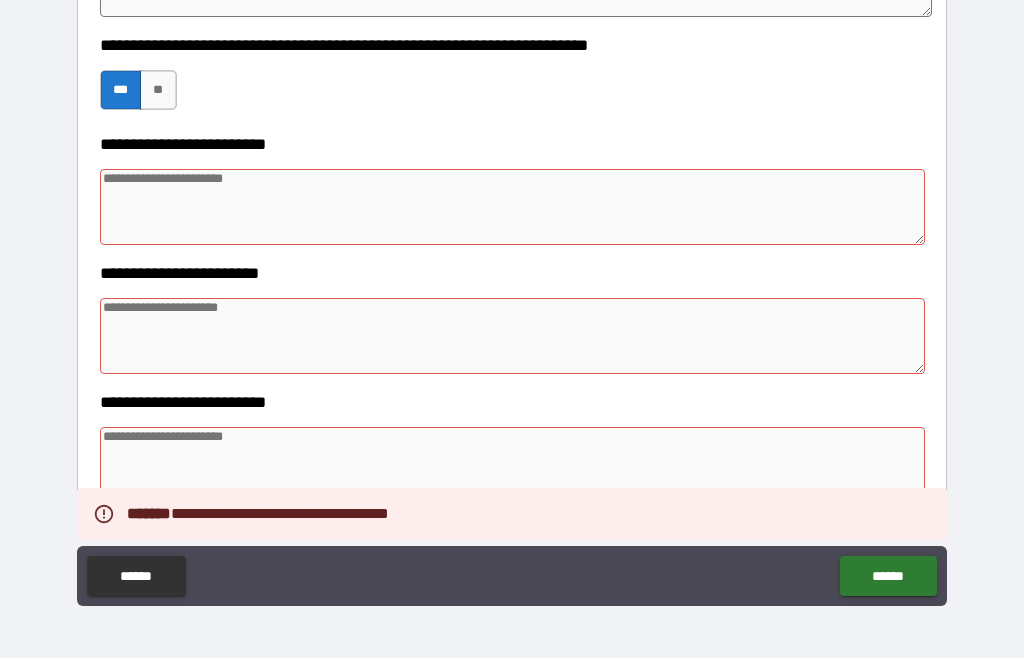 scroll, scrollTop: 1259, scrollLeft: 0, axis: vertical 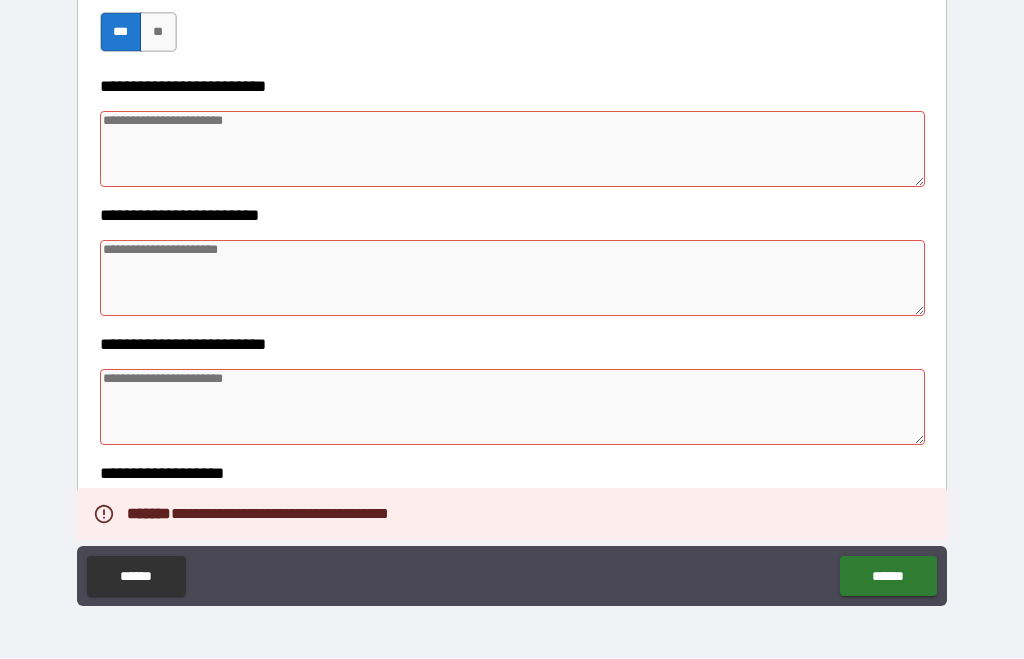 click at bounding box center [513, 150] 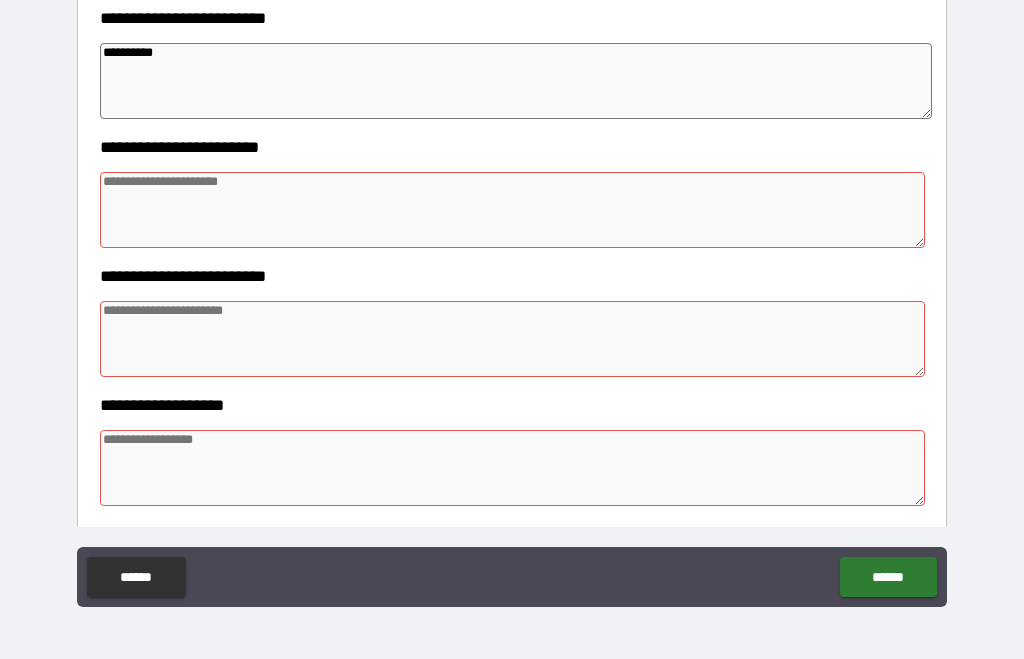scroll, scrollTop: 1329, scrollLeft: 0, axis: vertical 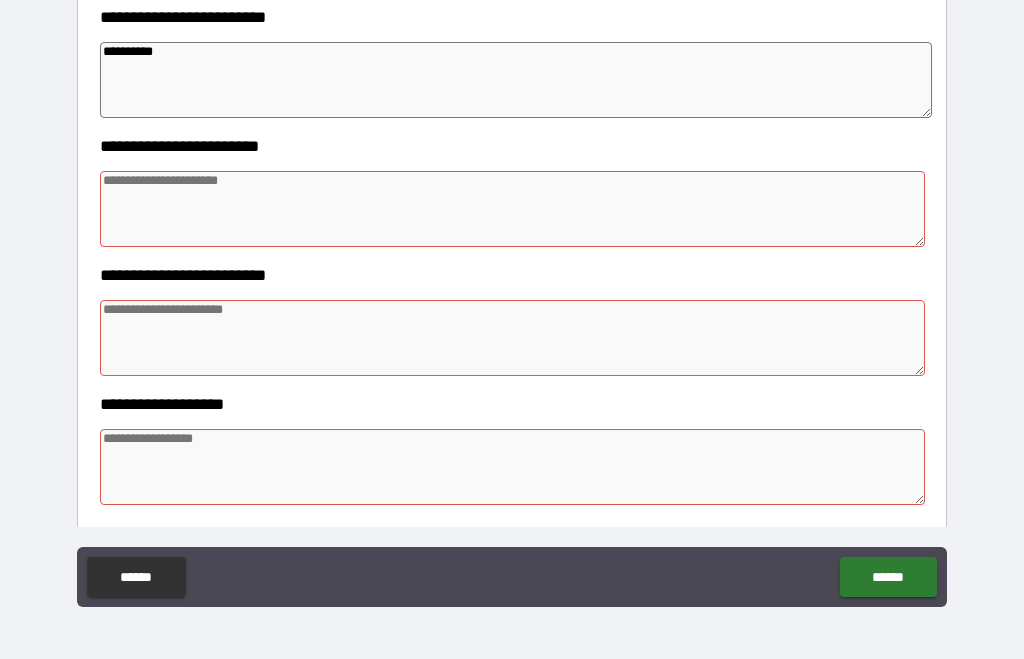 click at bounding box center (513, 209) 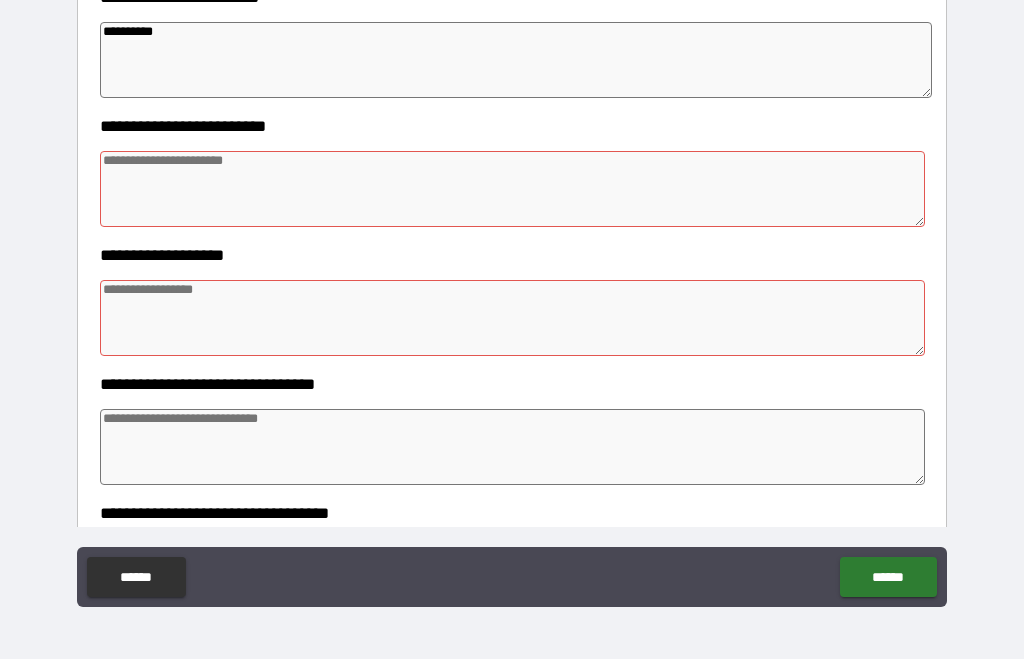scroll, scrollTop: 1494, scrollLeft: 0, axis: vertical 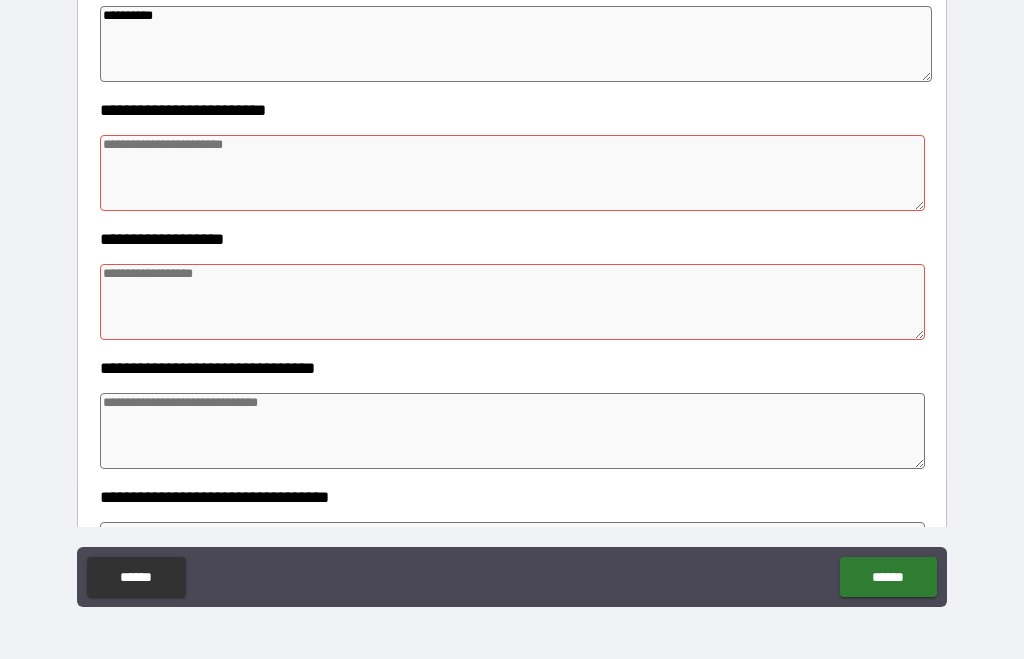 click at bounding box center [513, 173] 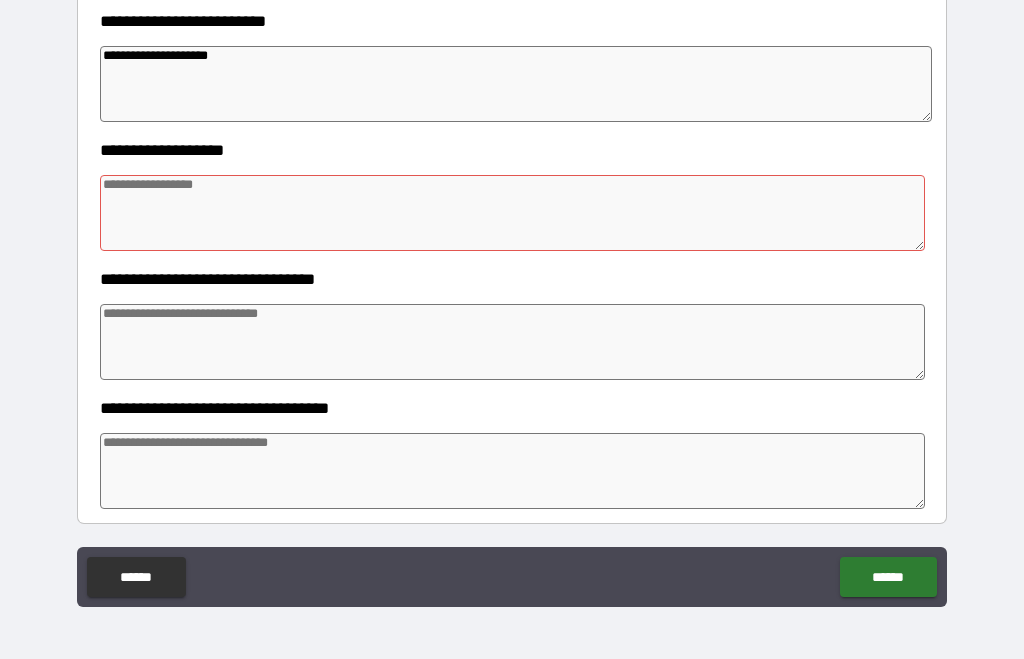 scroll, scrollTop: 1588, scrollLeft: 0, axis: vertical 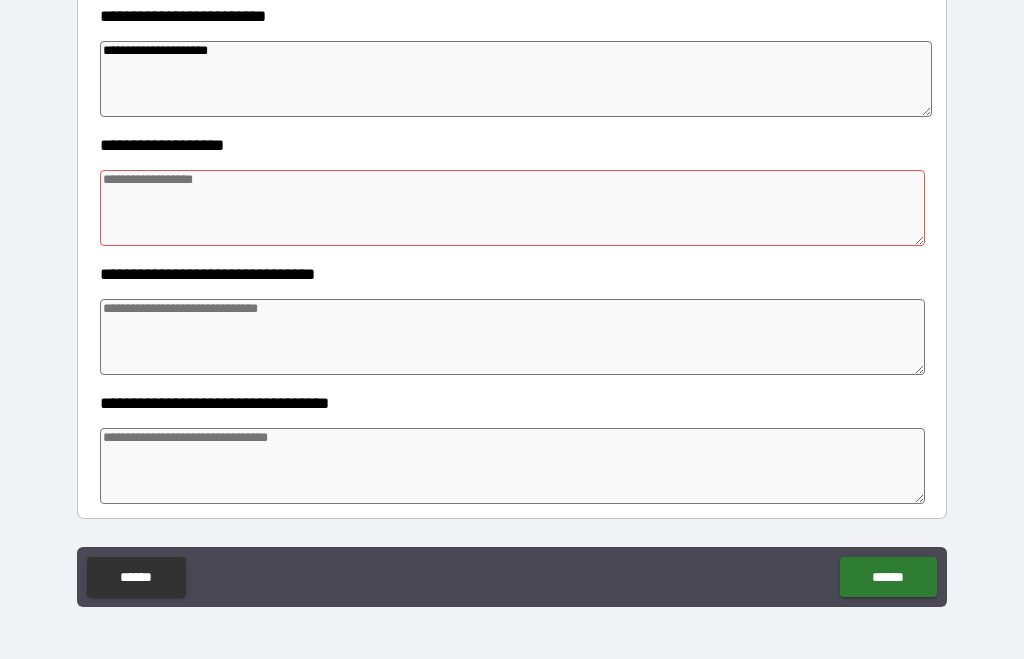 click at bounding box center [513, 208] 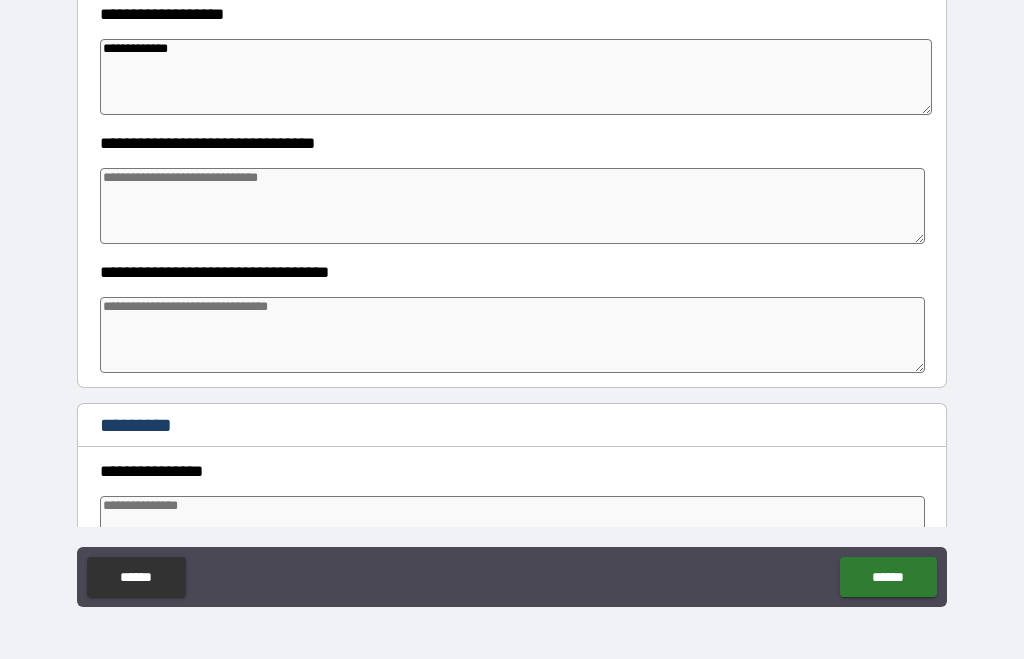 scroll, scrollTop: 1740, scrollLeft: 0, axis: vertical 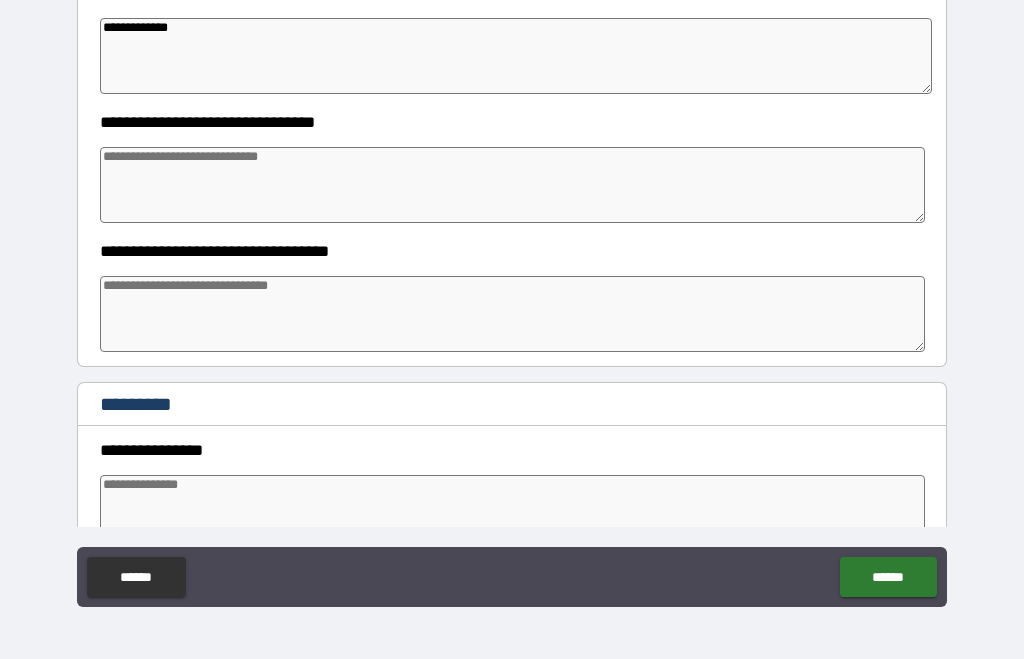 click at bounding box center (513, 185) 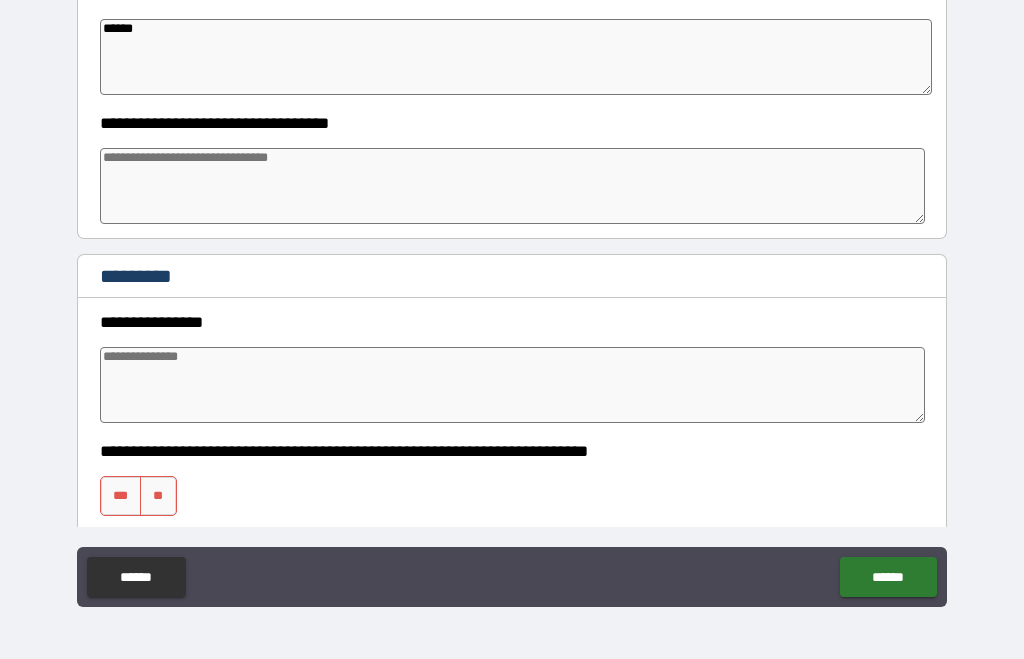 scroll, scrollTop: 1869, scrollLeft: 0, axis: vertical 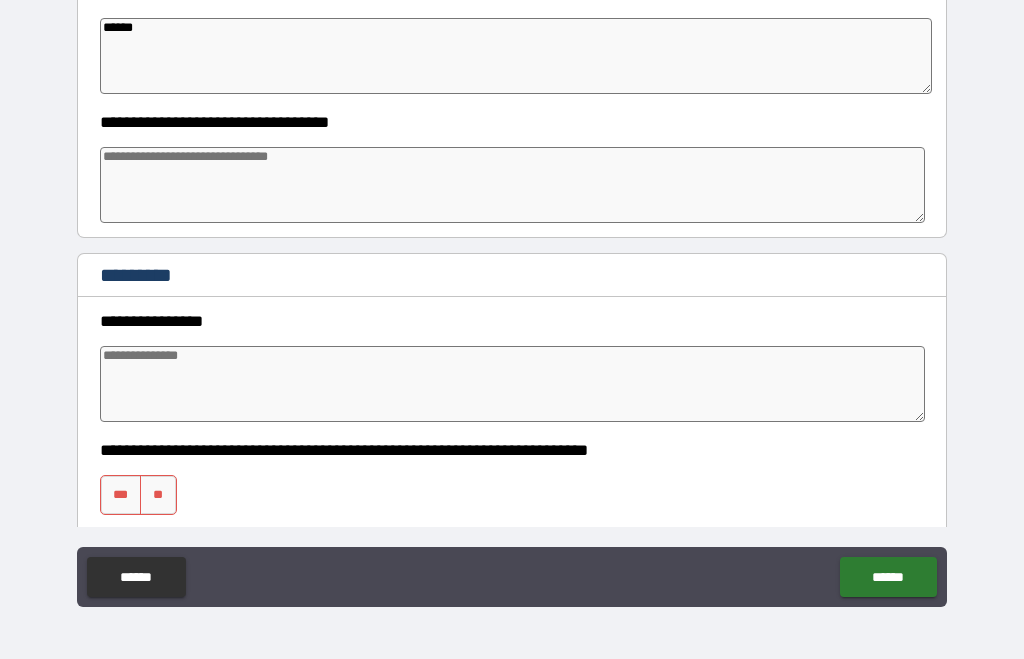 click at bounding box center (513, 185) 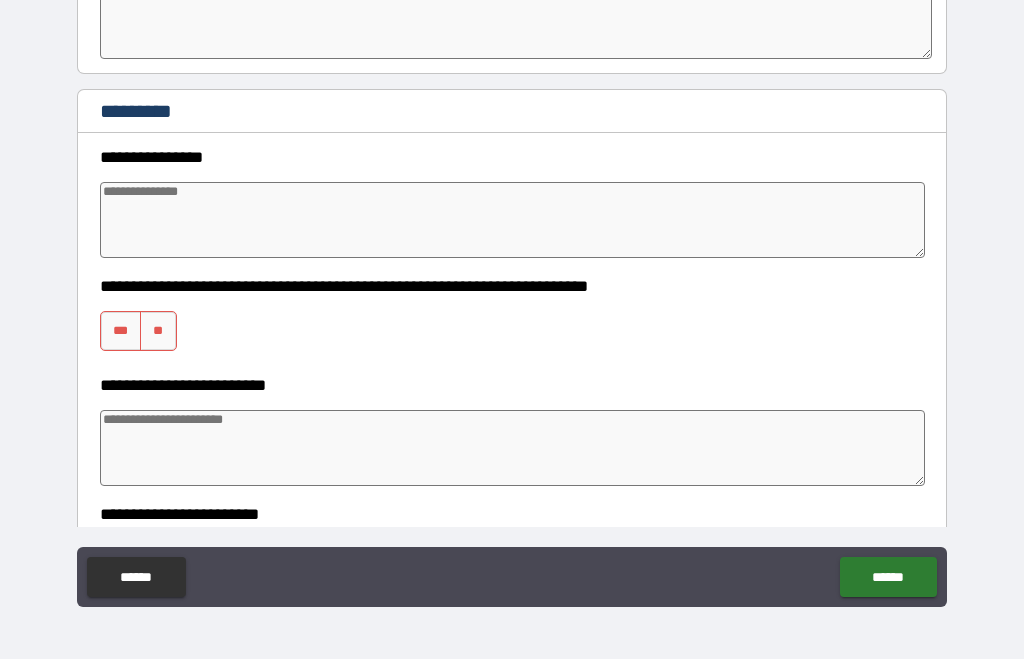 scroll, scrollTop: 2078, scrollLeft: 0, axis: vertical 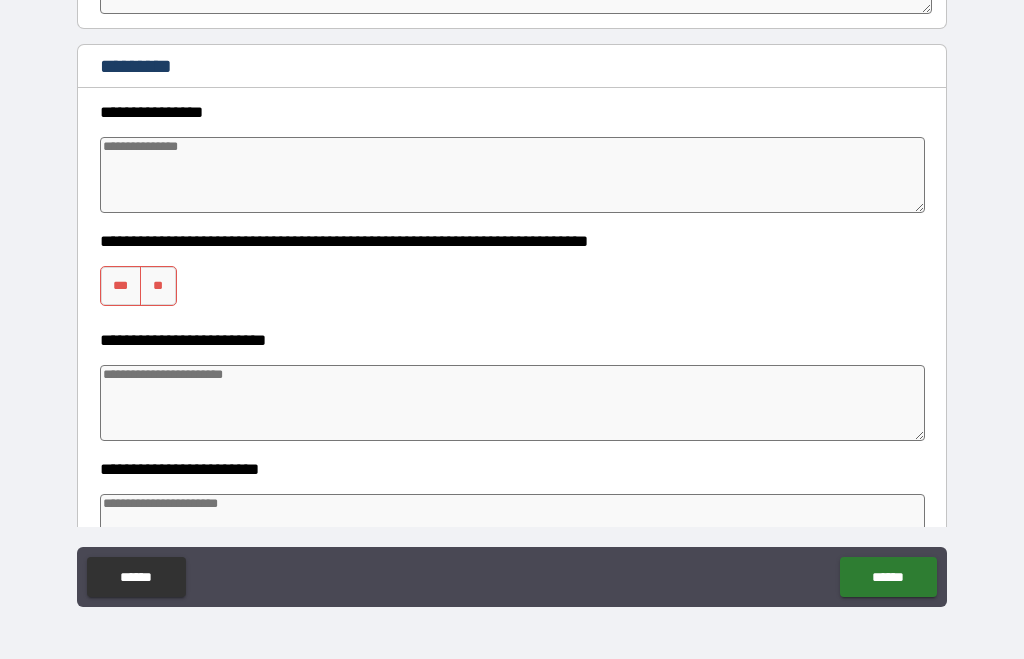 click at bounding box center (513, 175) 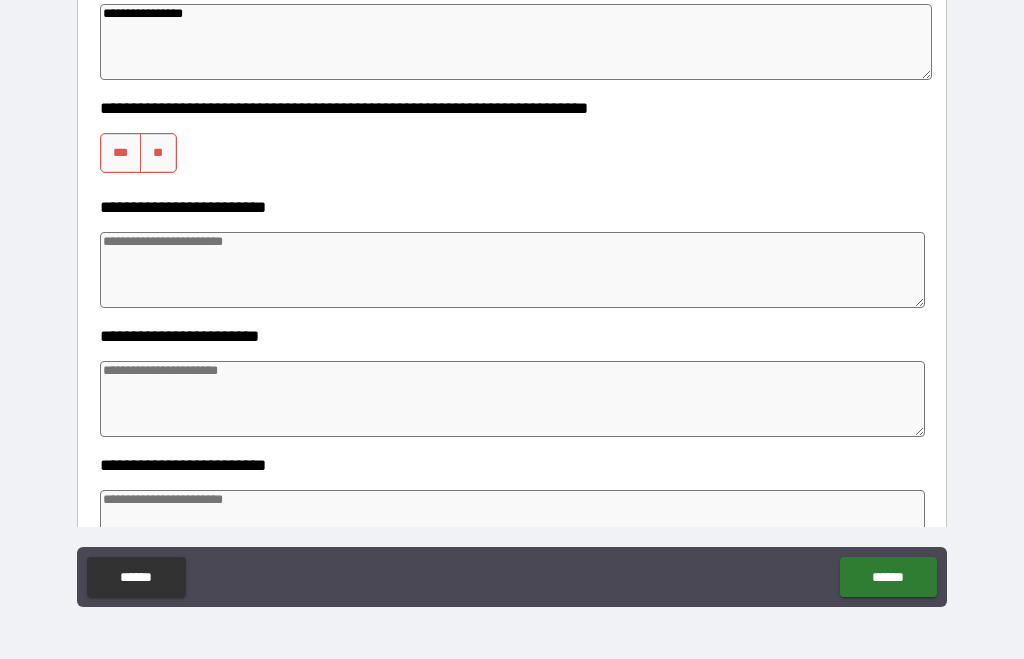 scroll, scrollTop: 2210, scrollLeft: 0, axis: vertical 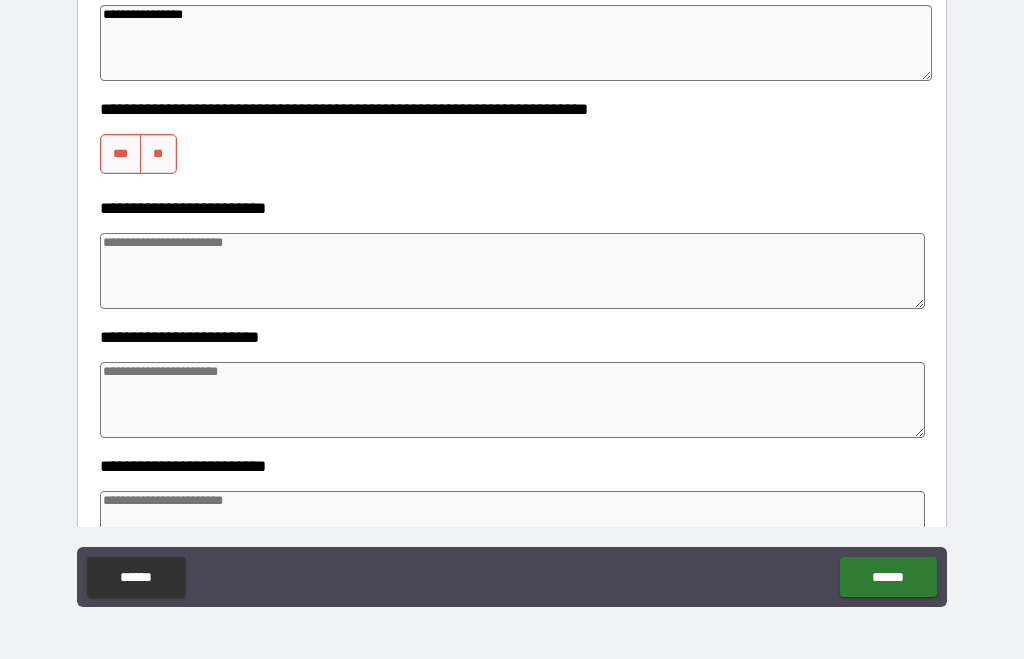 click on "***" at bounding box center (121, 154) 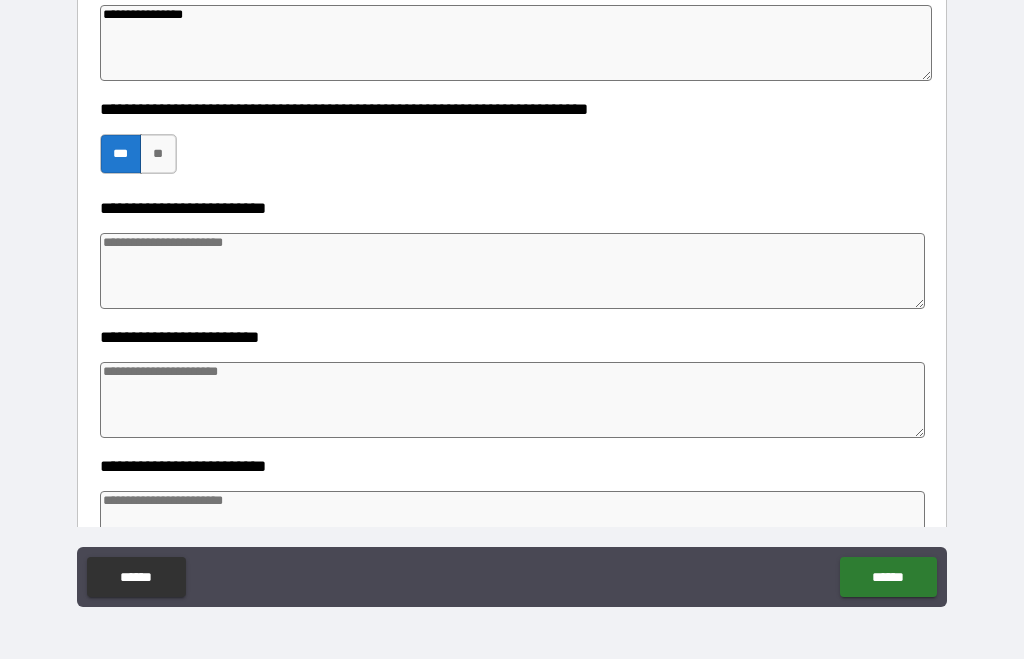 click at bounding box center [513, 271] 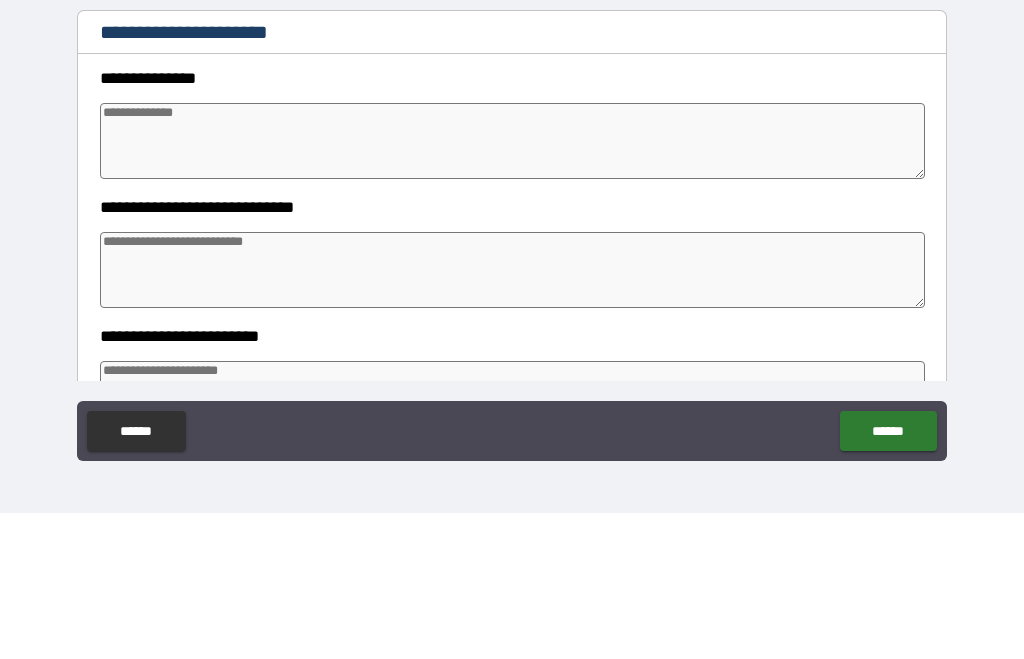 scroll, scrollTop: 3039, scrollLeft: 0, axis: vertical 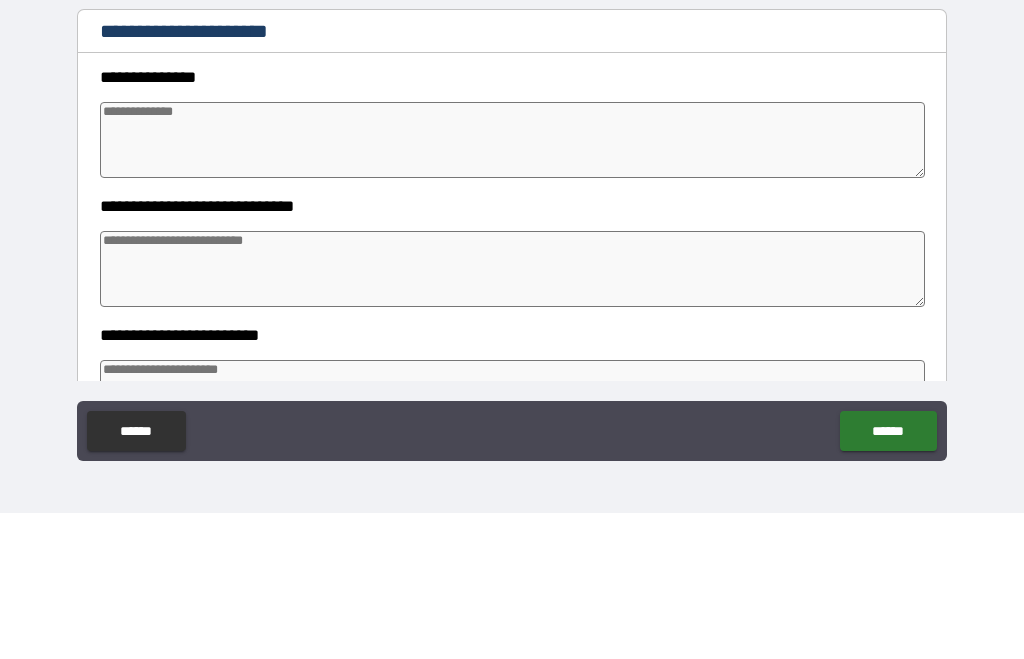 click at bounding box center [513, 286] 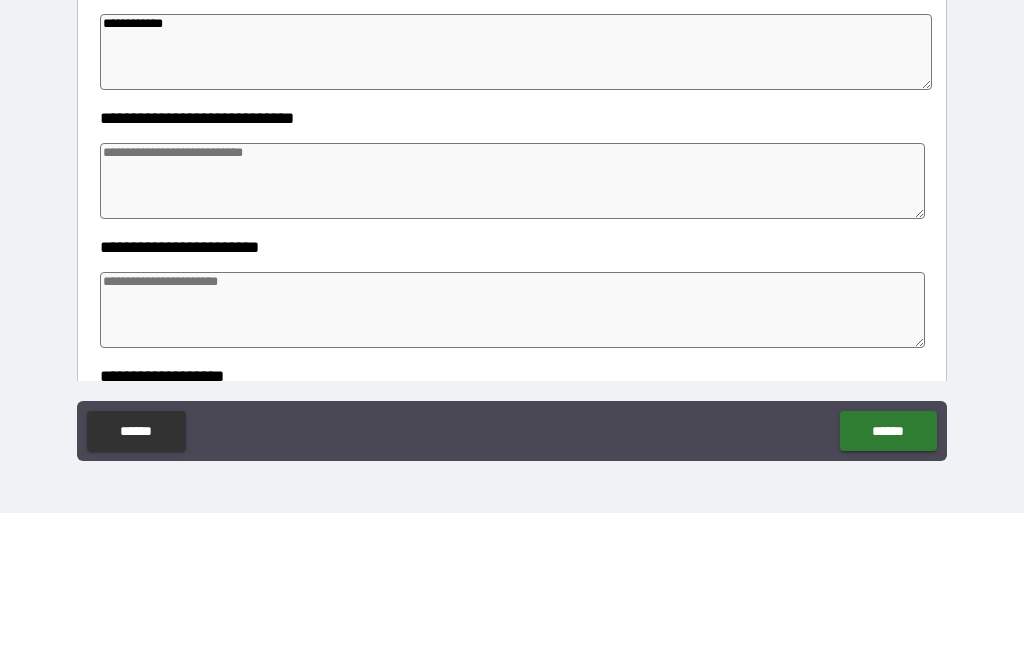 scroll, scrollTop: 3128, scrollLeft: 0, axis: vertical 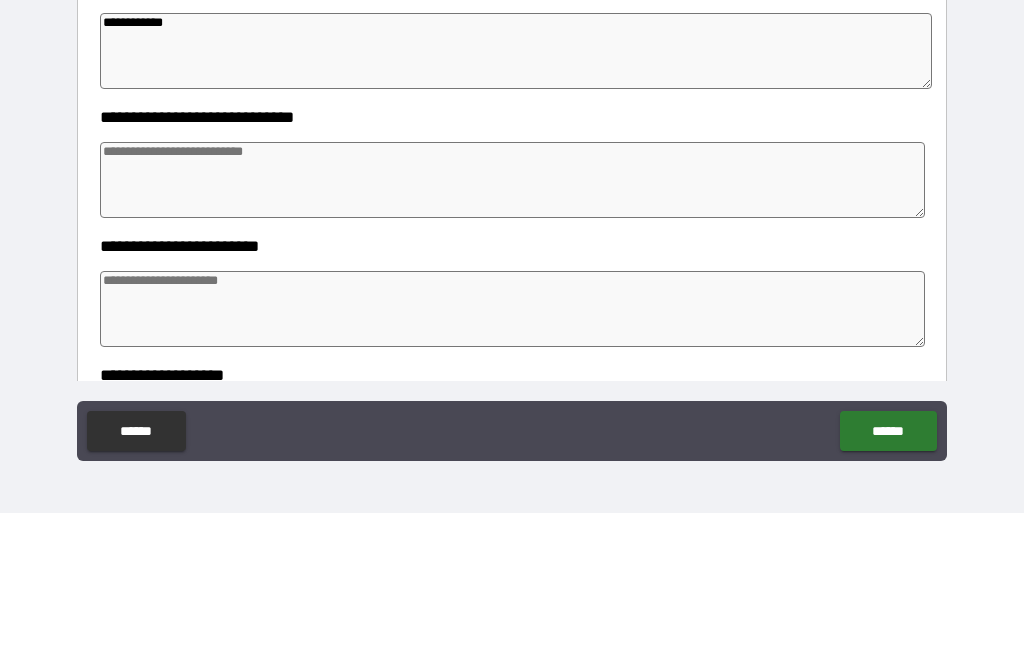 click at bounding box center (513, 326) 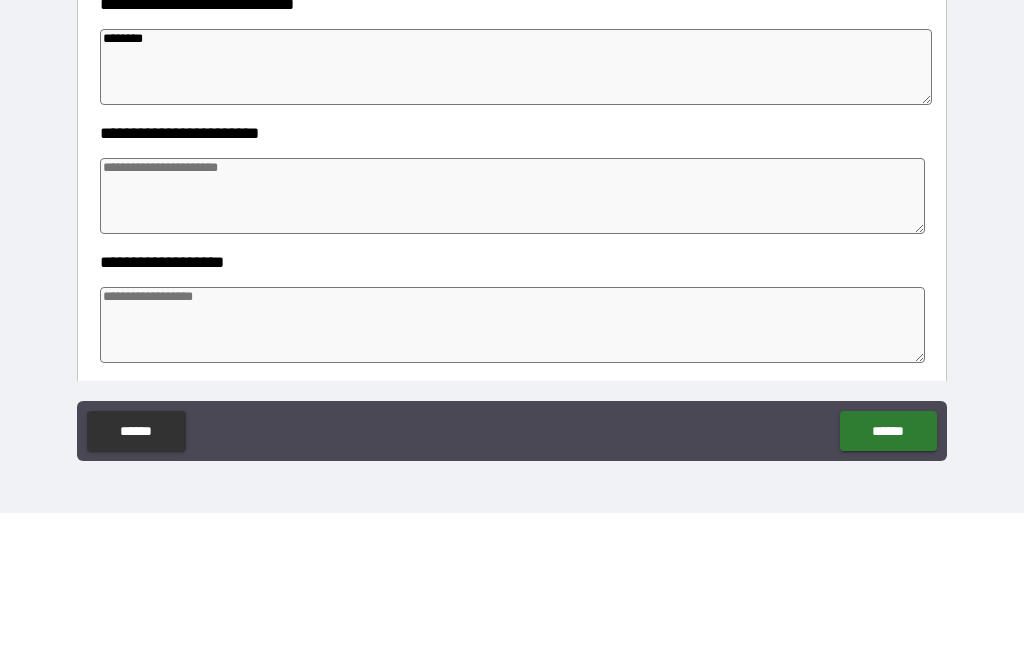 scroll, scrollTop: 3249, scrollLeft: 0, axis: vertical 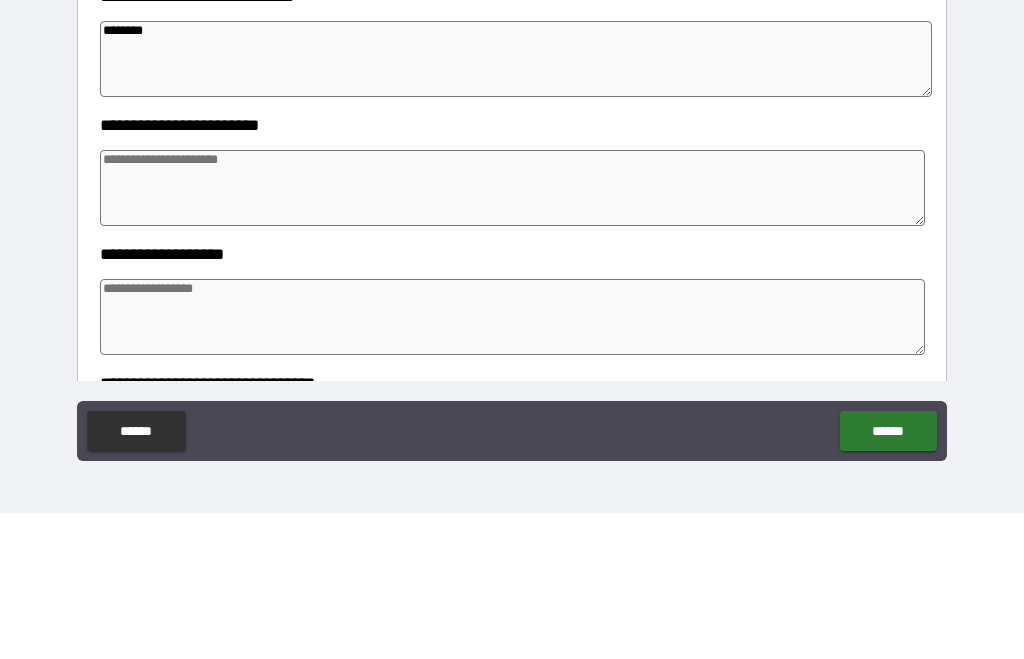 click at bounding box center (513, 334) 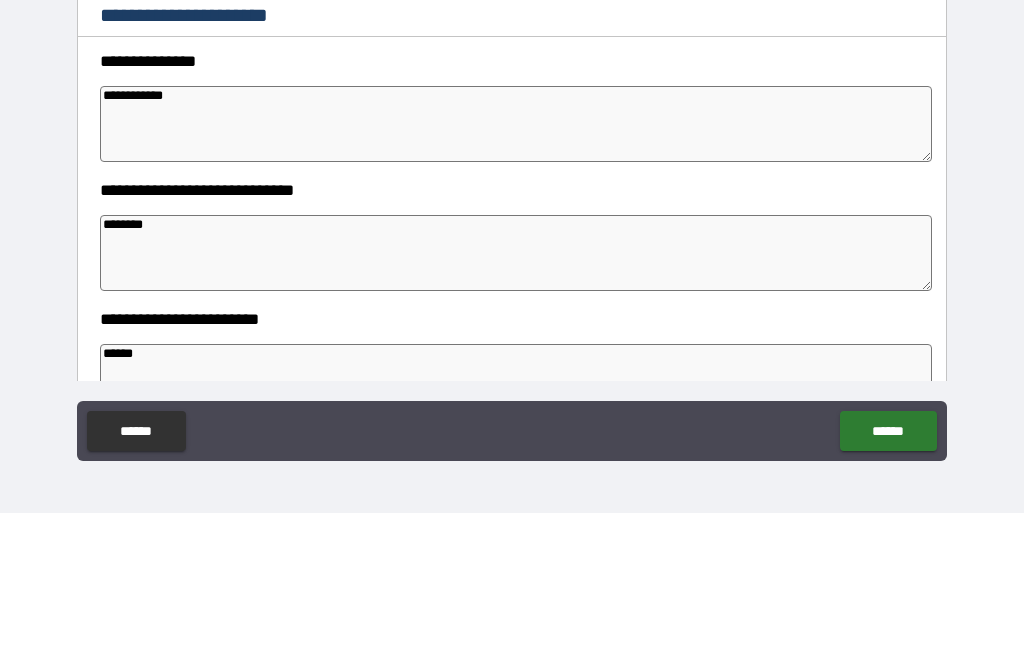 scroll, scrollTop: 3058, scrollLeft: 0, axis: vertical 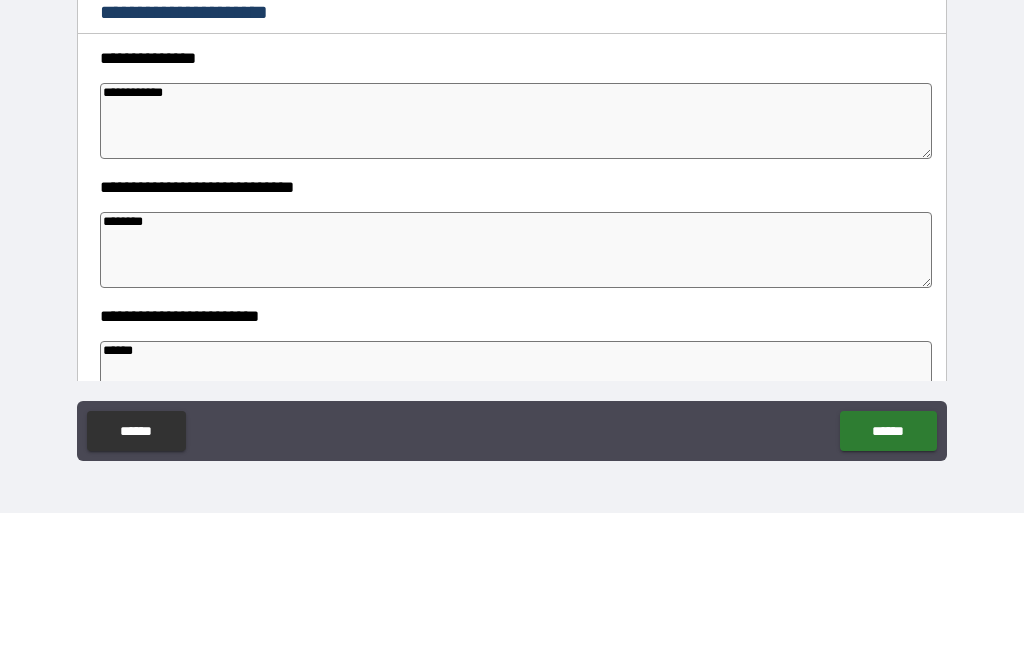 click on "**********" at bounding box center (516, 267) 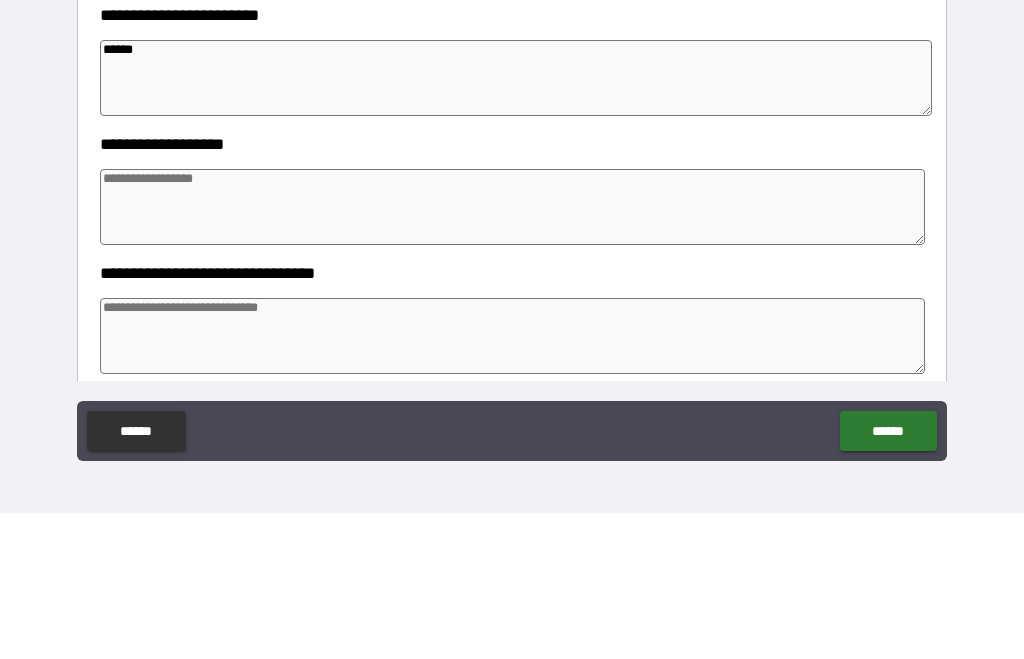 scroll, scrollTop: 3424, scrollLeft: 0, axis: vertical 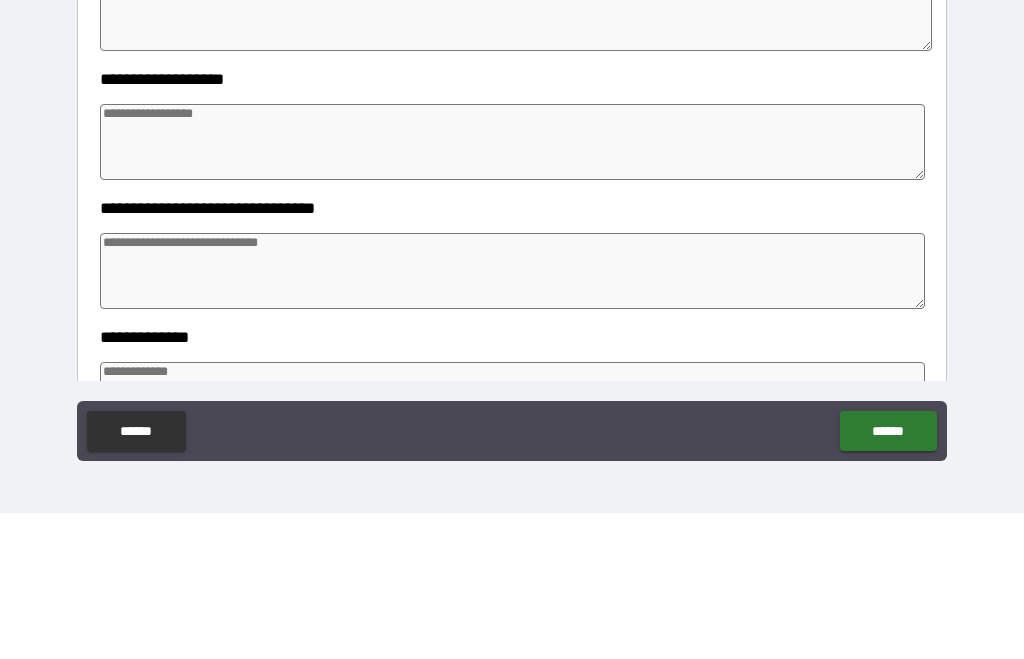 click at bounding box center [513, 288] 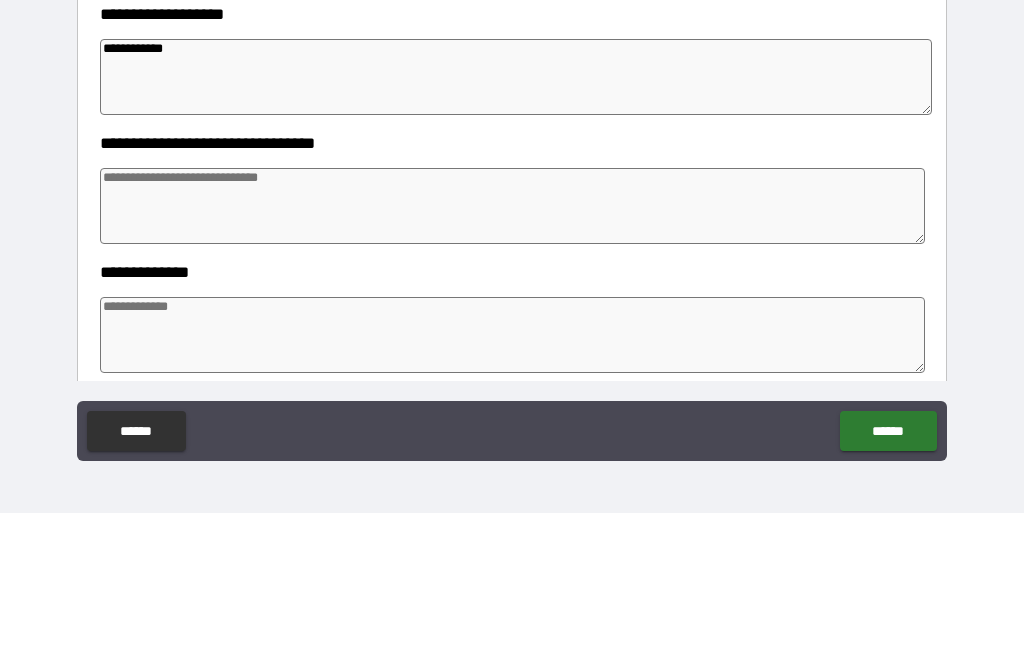 scroll, scrollTop: 3492, scrollLeft: 0, axis: vertical 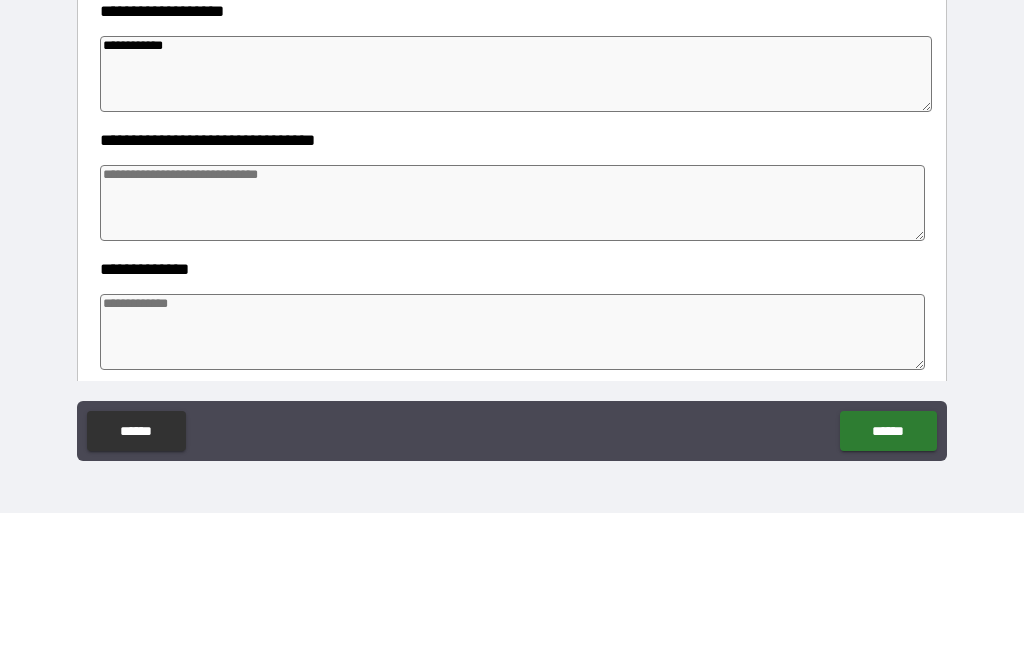 click at bounding box center (513, 349) 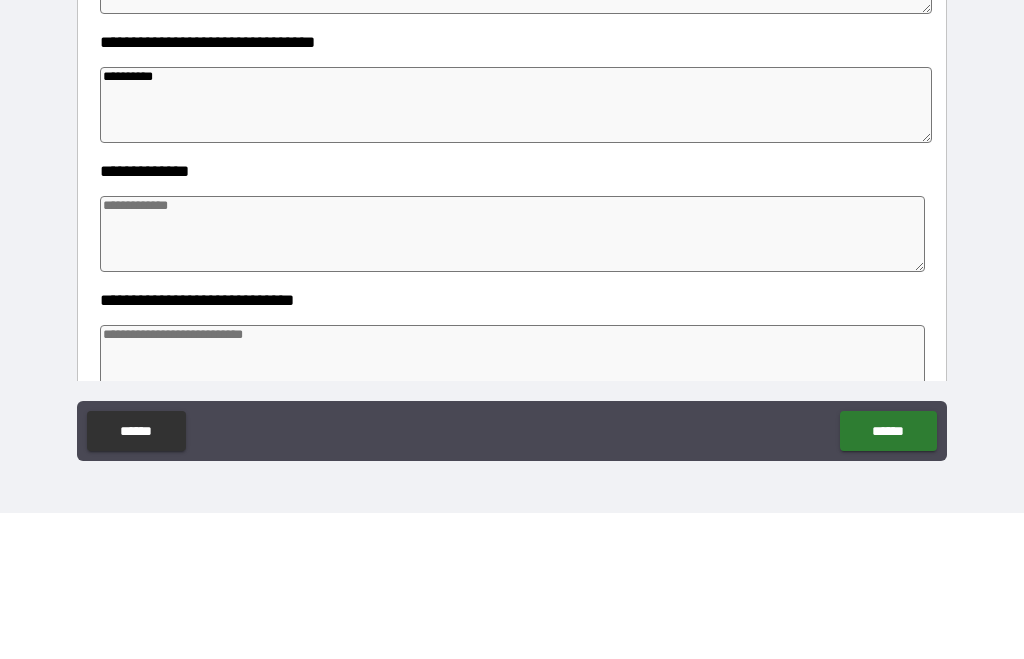 scroll, scrollTop: 3596, scrollLeft: 0, axis: vertical 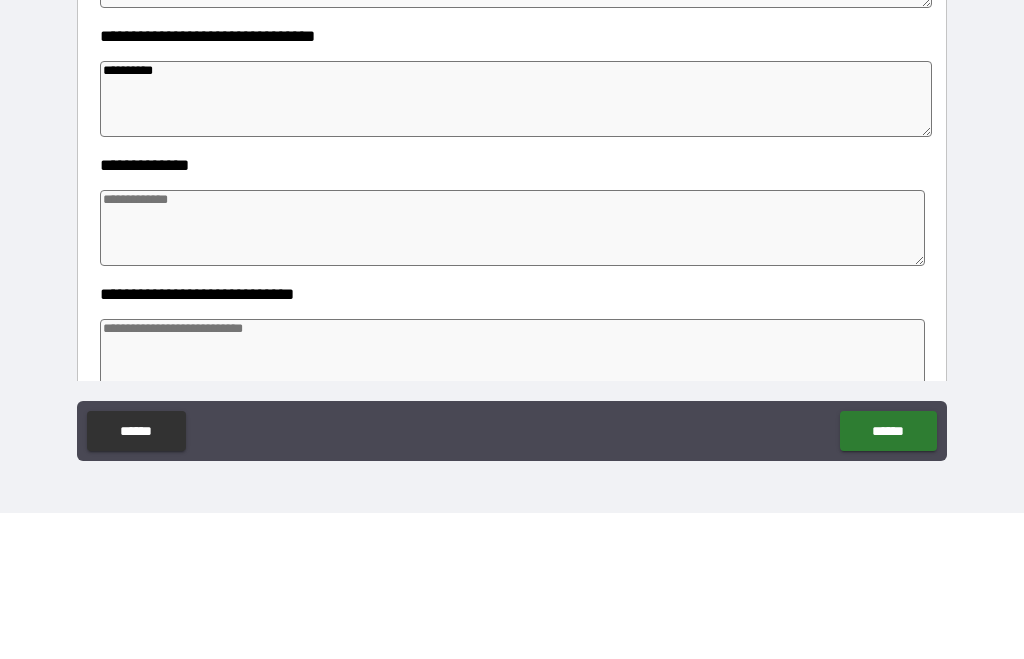 click at bounding box center [513, 374] 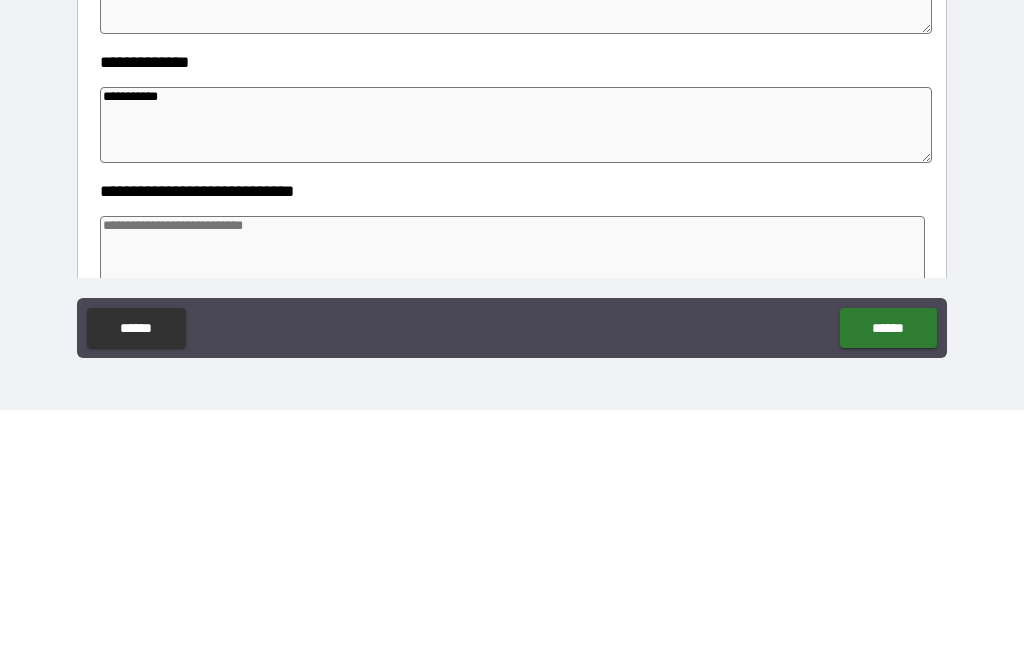click at bounding box center (513, 503) 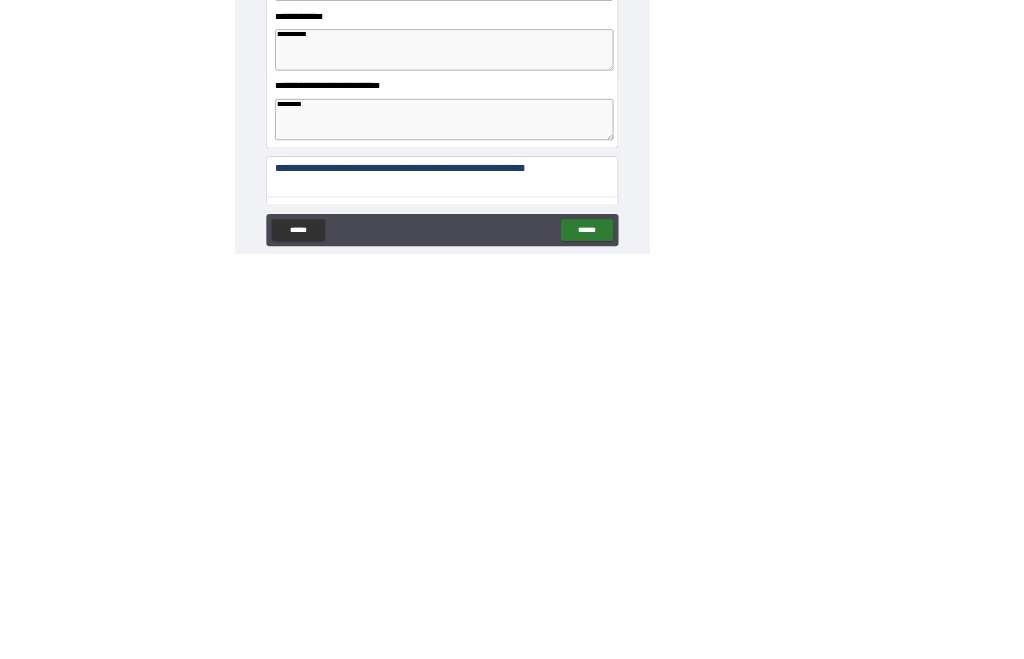 scroll, scrollTop: 0, scrollLeft: 0, axis: both 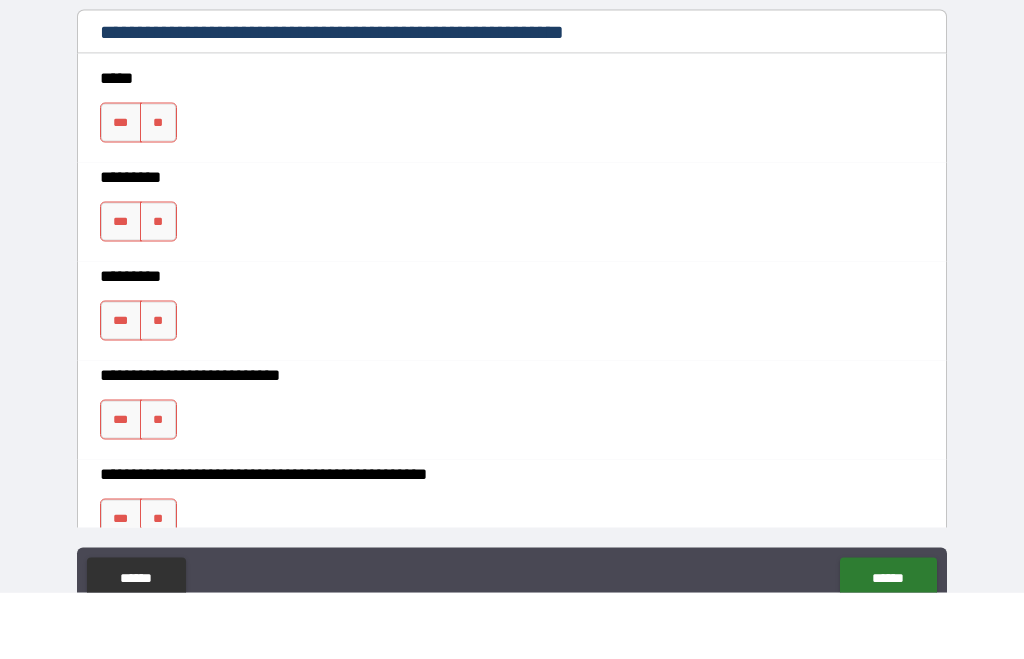 click on "***" at bounding box center [121, 189] 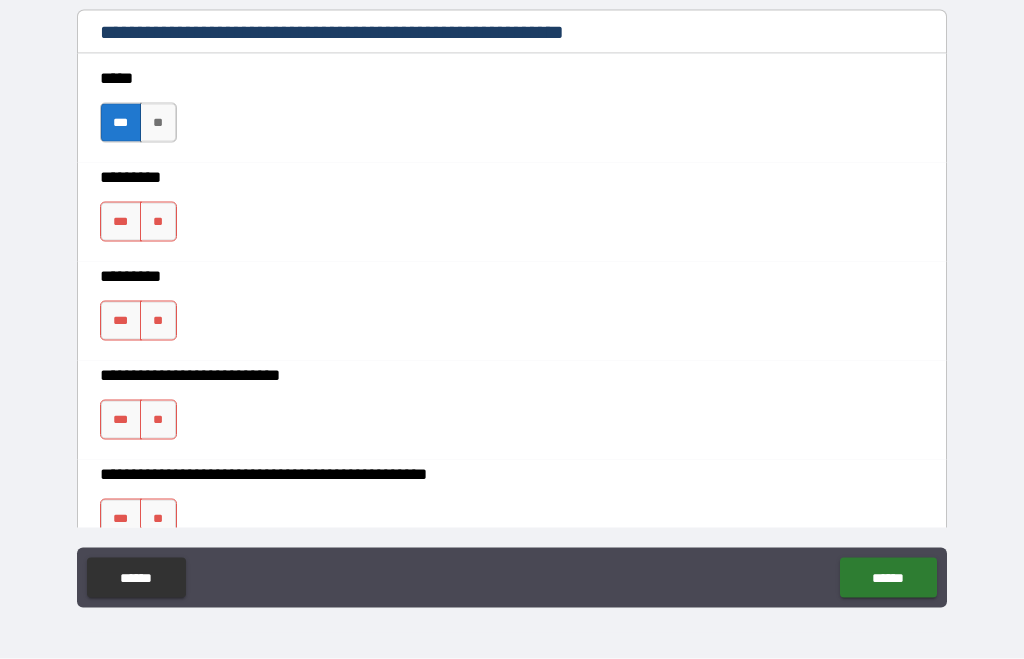 scroll, scrollTop: 67, scrollLeft: 0, axis: vertical 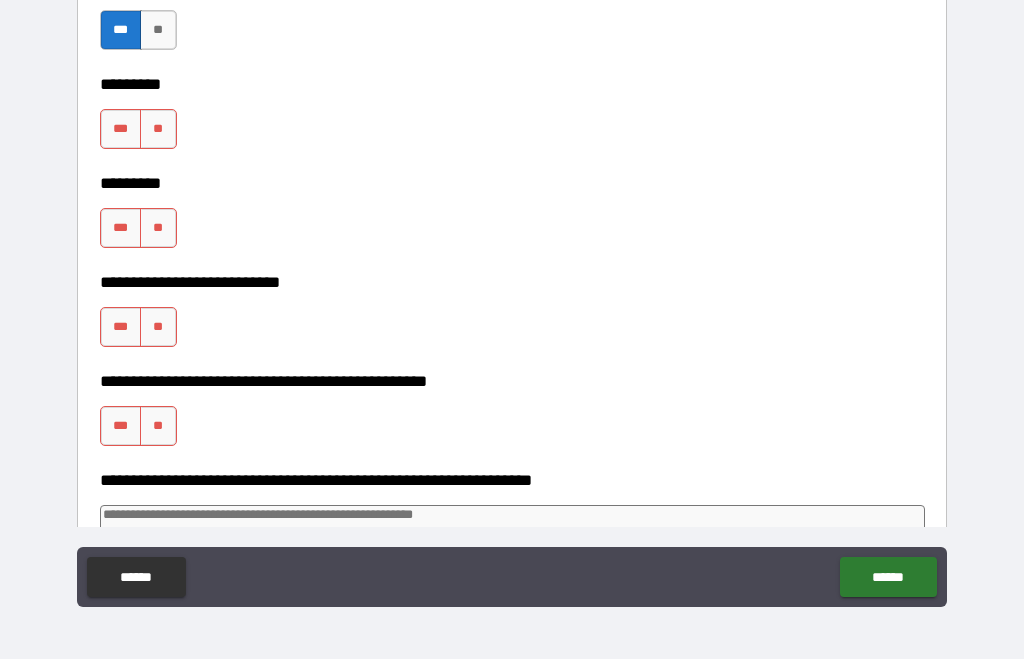 click on "***" at bounding box center (121, 129) 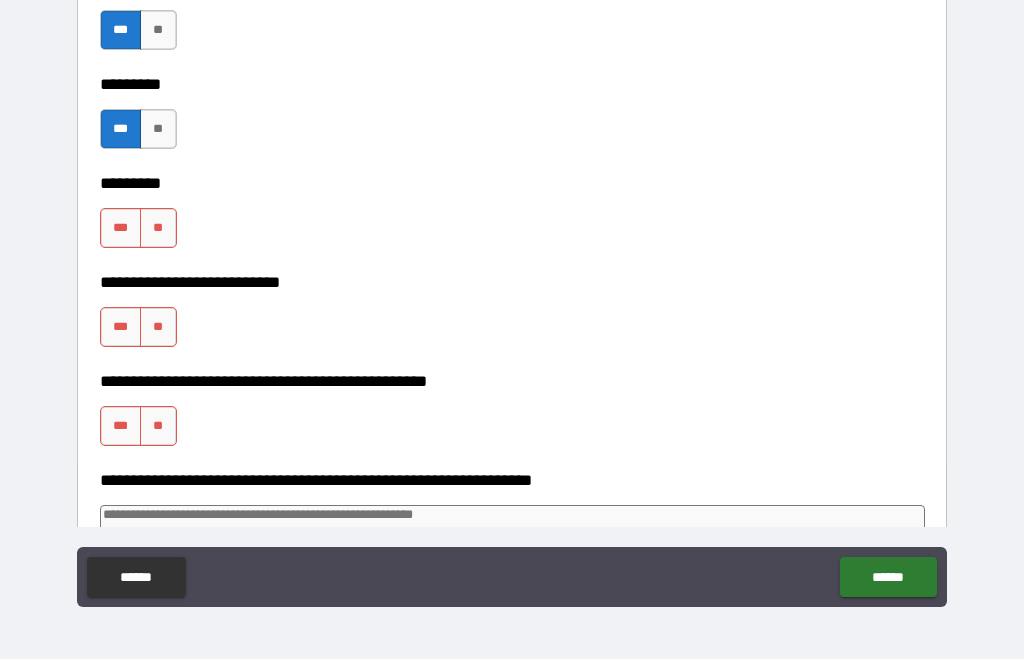 click on "***" at bounding box center (121, 228) 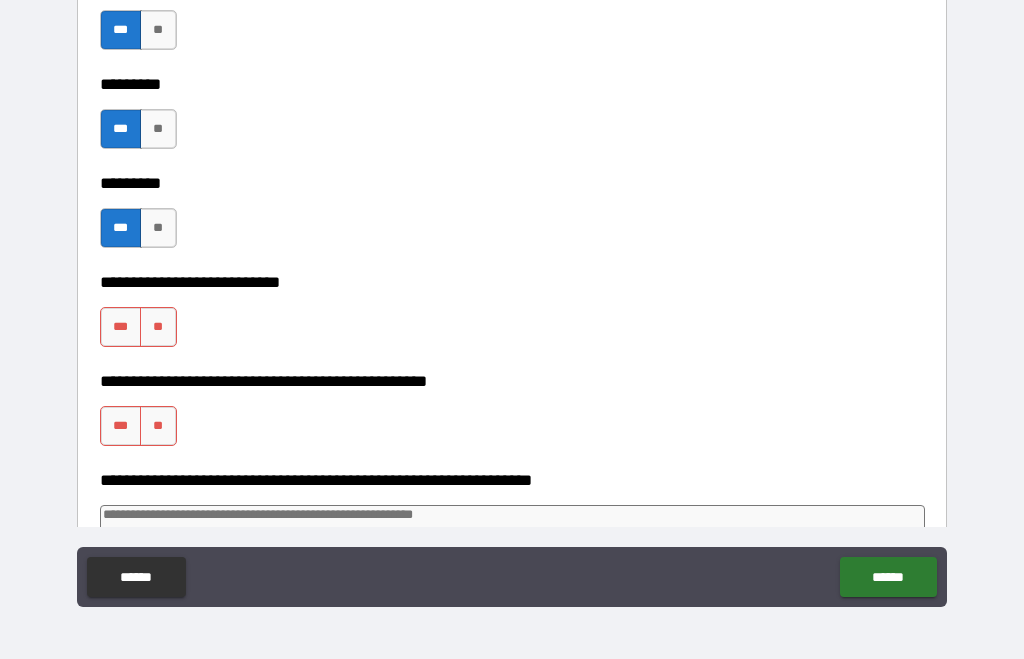 click on "***" at bounding box center (121, 327) 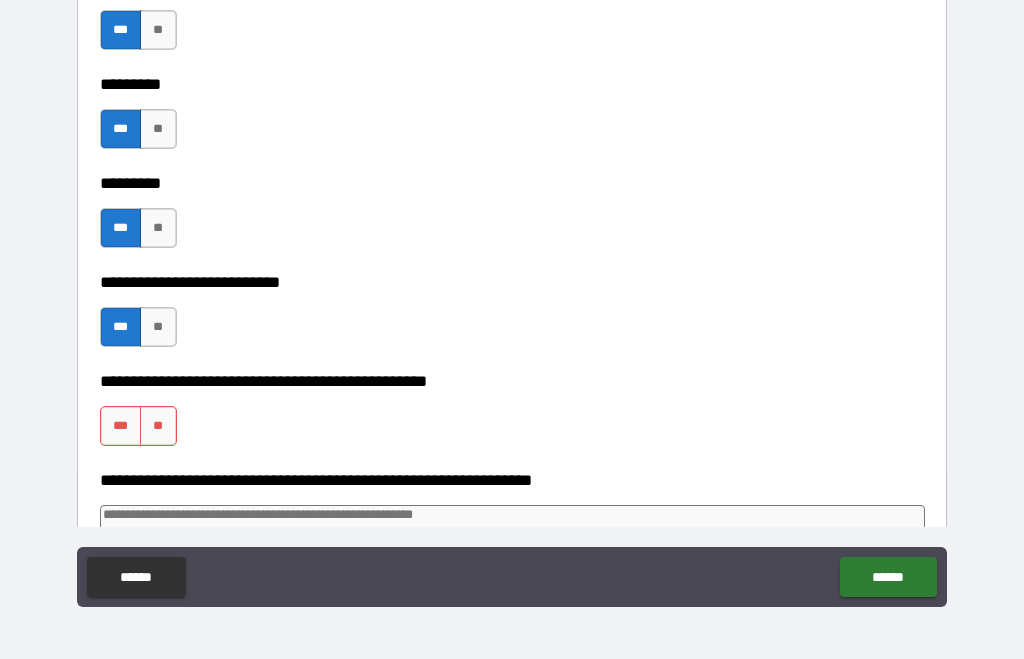 click on "***" at bounding box center [121, 426] 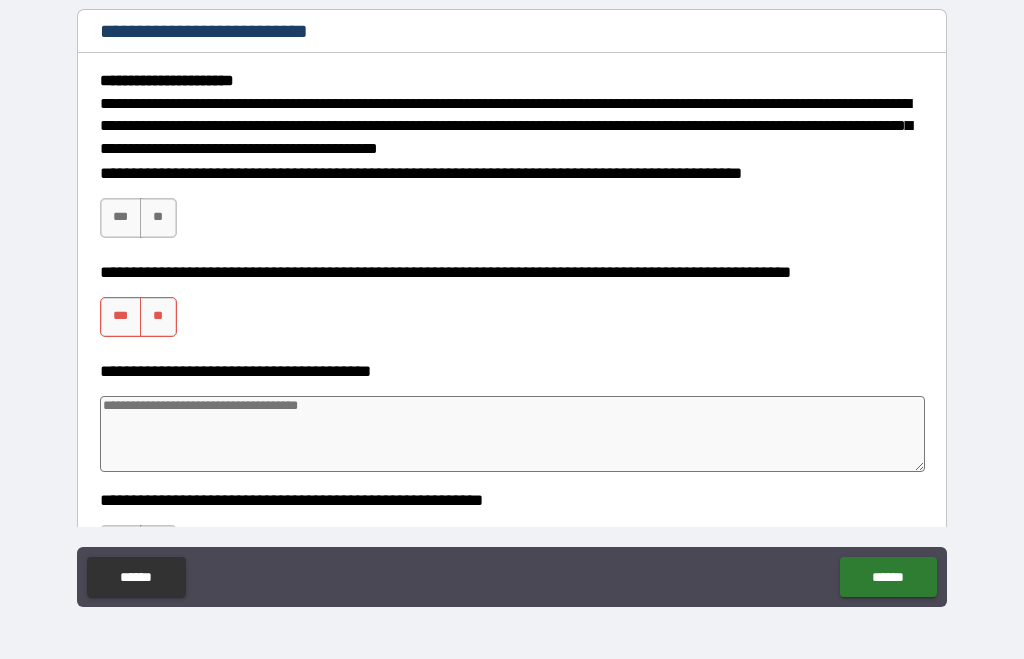 scroll, scrollTop: 4854, scrollLeft: 0, axis: vertical 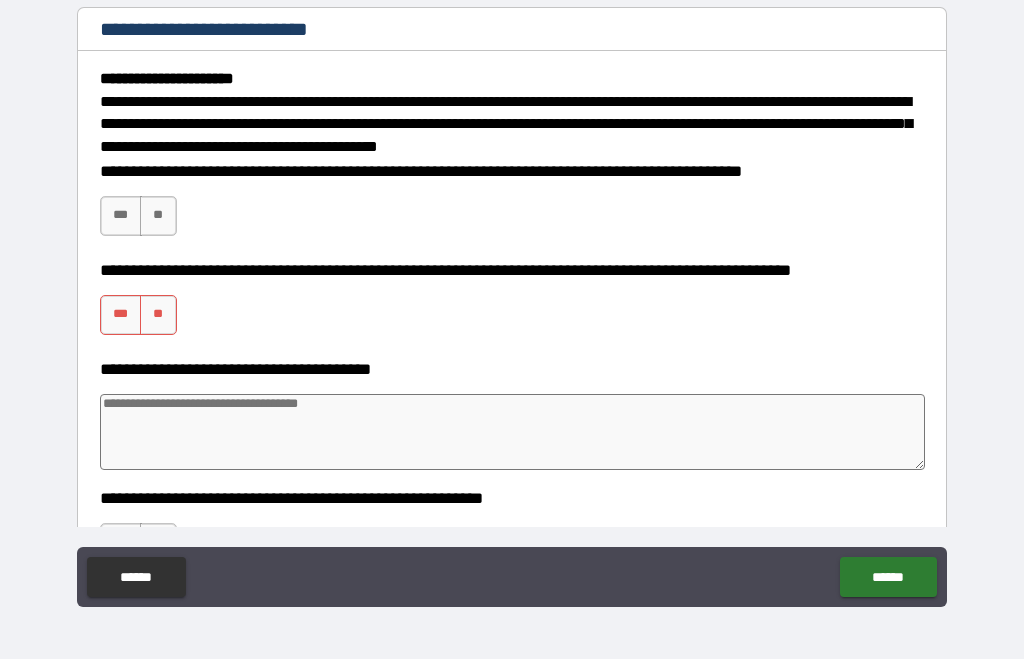 click on "**" at bounding box center (158, 216) 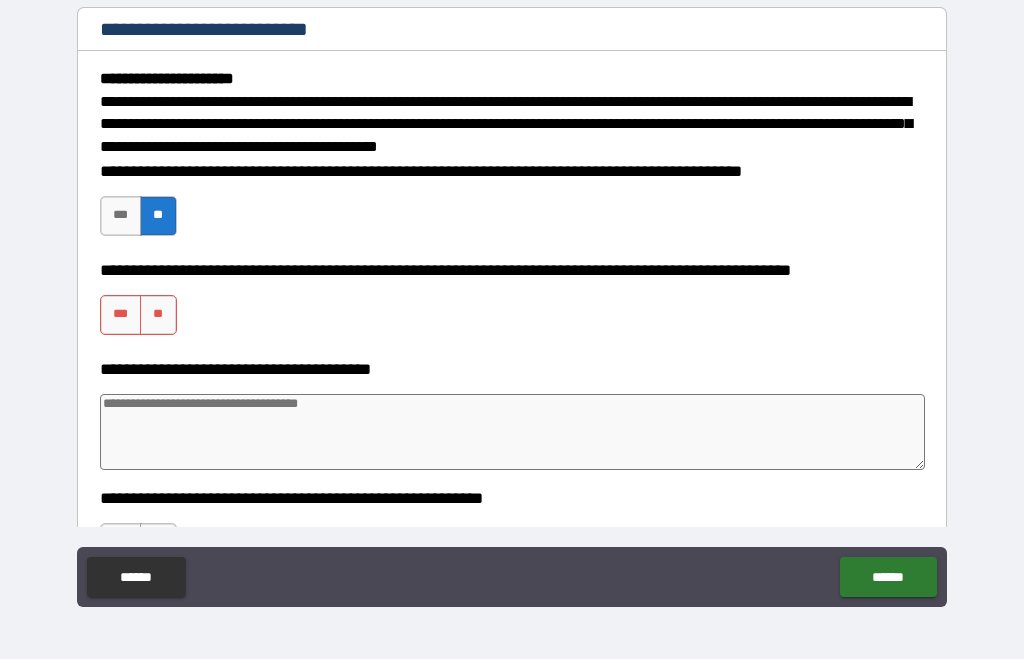 click on "**" at bounding box center [158, 315] 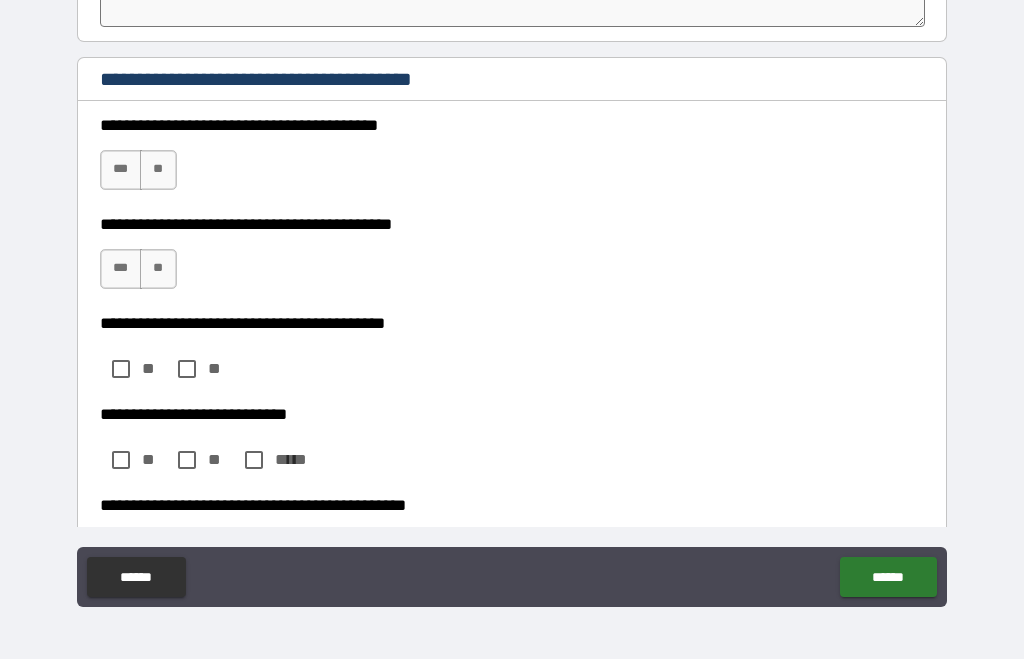 scroll, scrollTop: 5897, scrollLeft: 0, axis: vertical 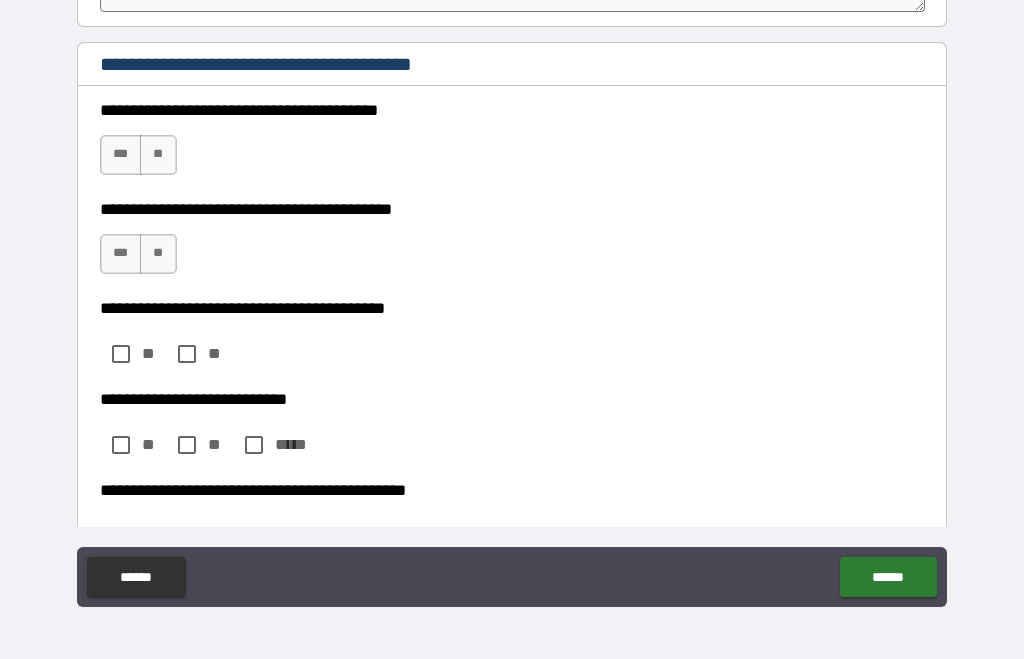 click on "***" at bounding box center (121, 155) 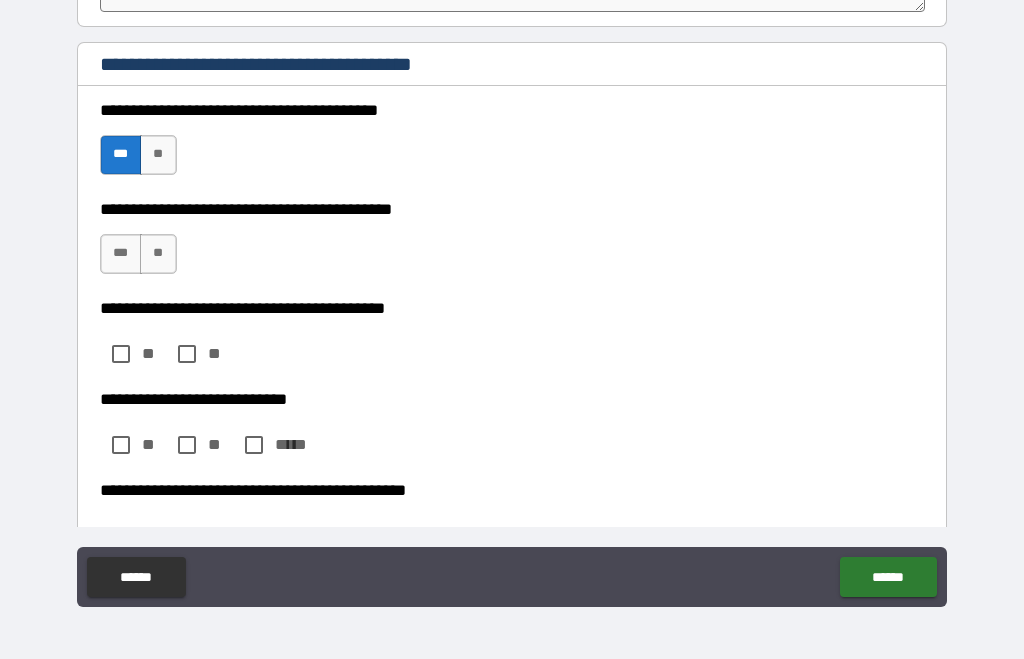 click on "**" at bounding box center [158, 254] 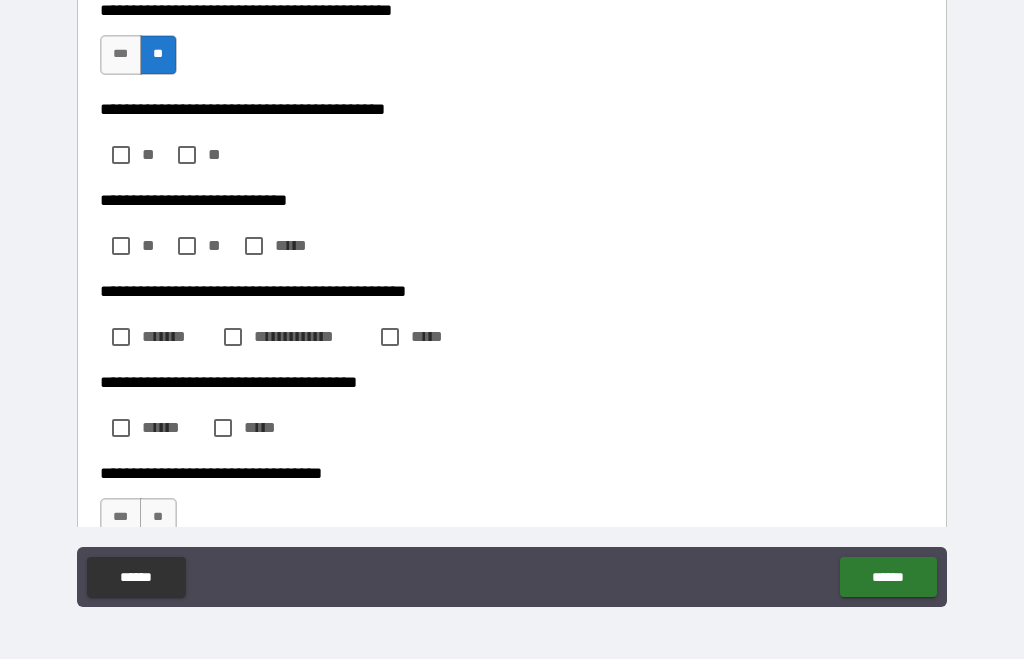 scroll, scrollTop: 6096, scrollLeft: 0, axis: vertical 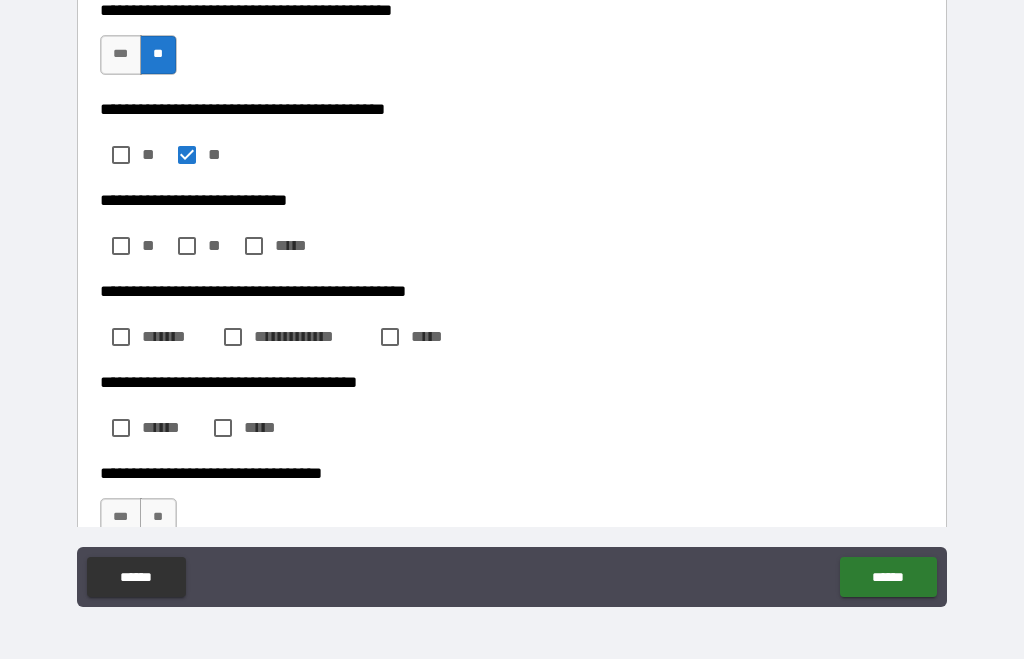 click on "*****" at bounding box center (300, 245) 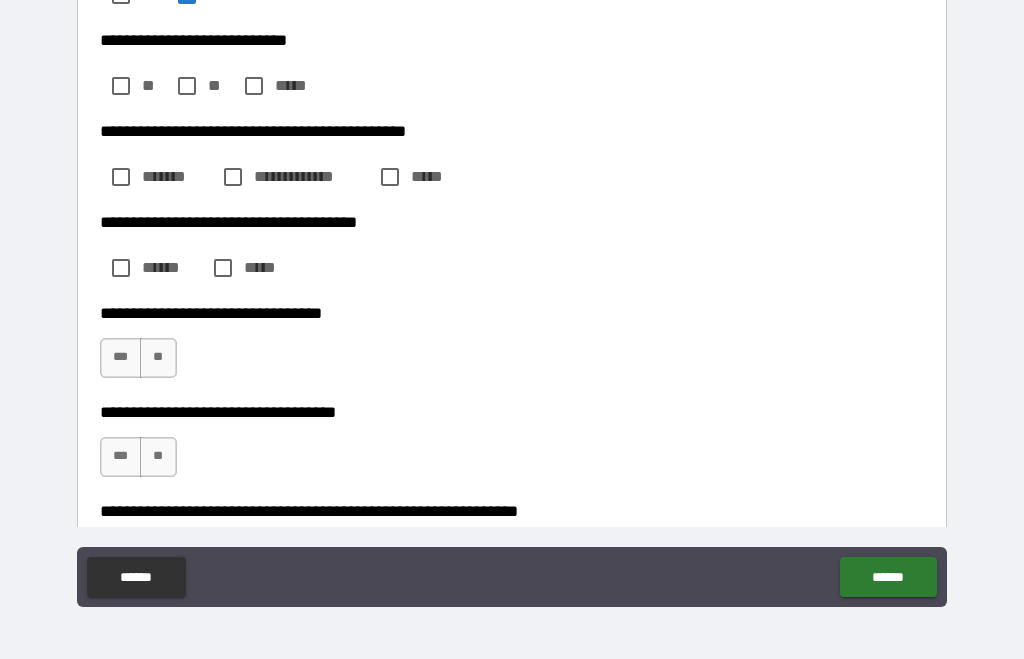 scroll, scrollTop: 6257, scrollLeft: 0, axis: vertical 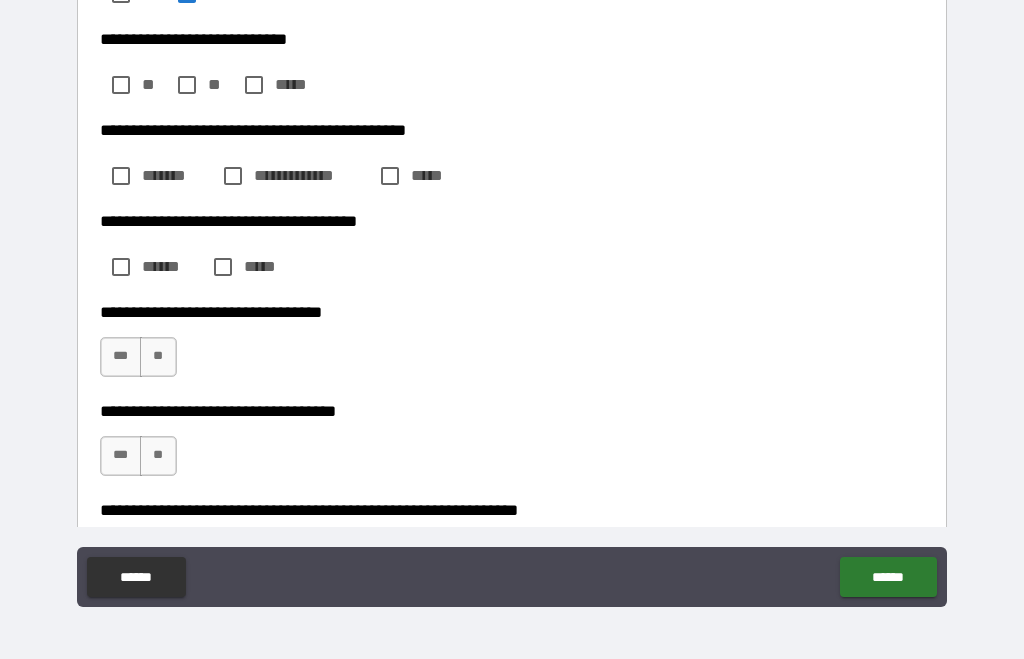 click on "*******" at bounding box center [177, 175] 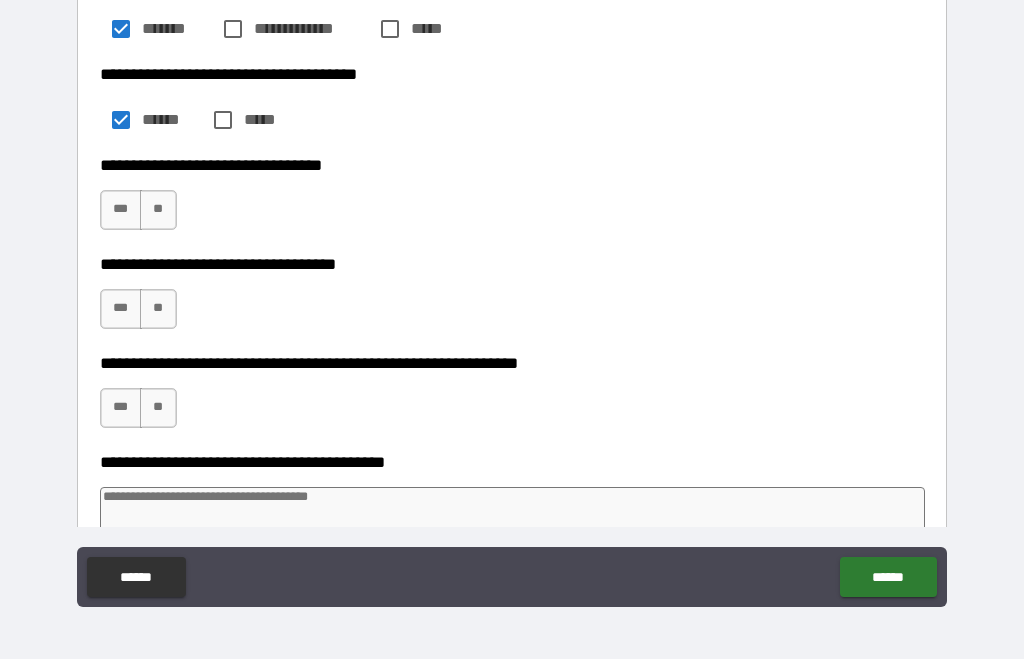 scroll, scrollTop: 6411, scrollLeft: 0, axis: vertical 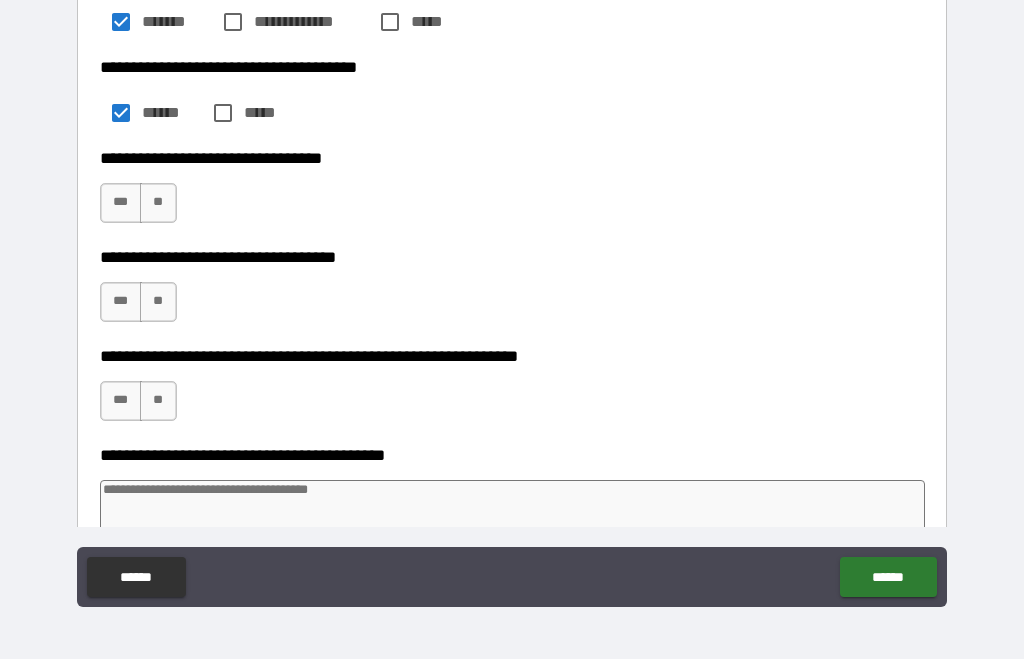 click on "***" at bounding box center [121, 203] 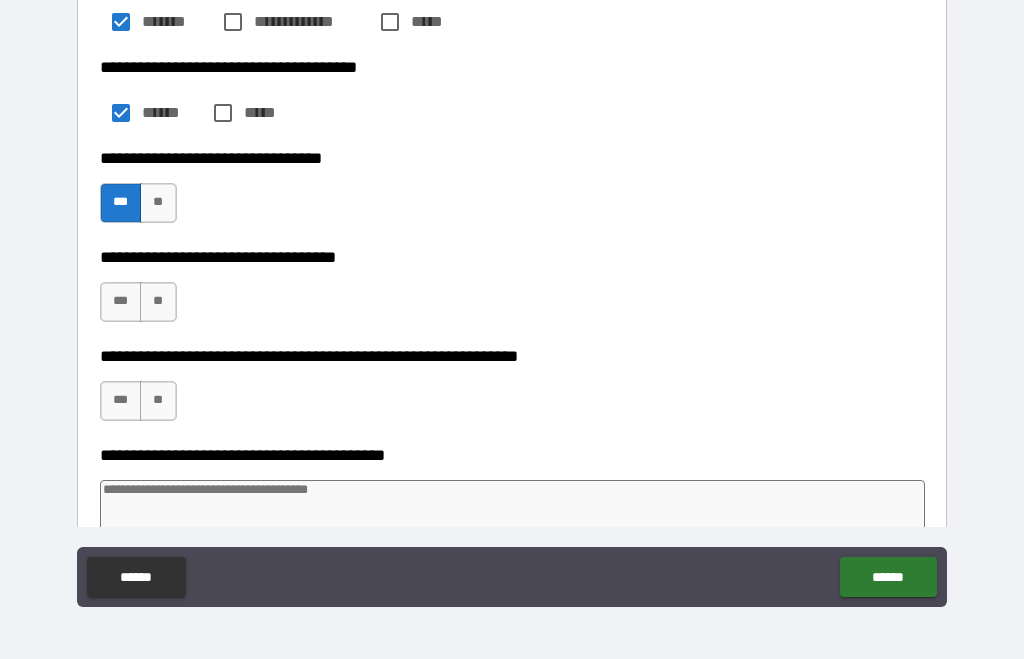 click on "***" at bounding box center (121, 302) 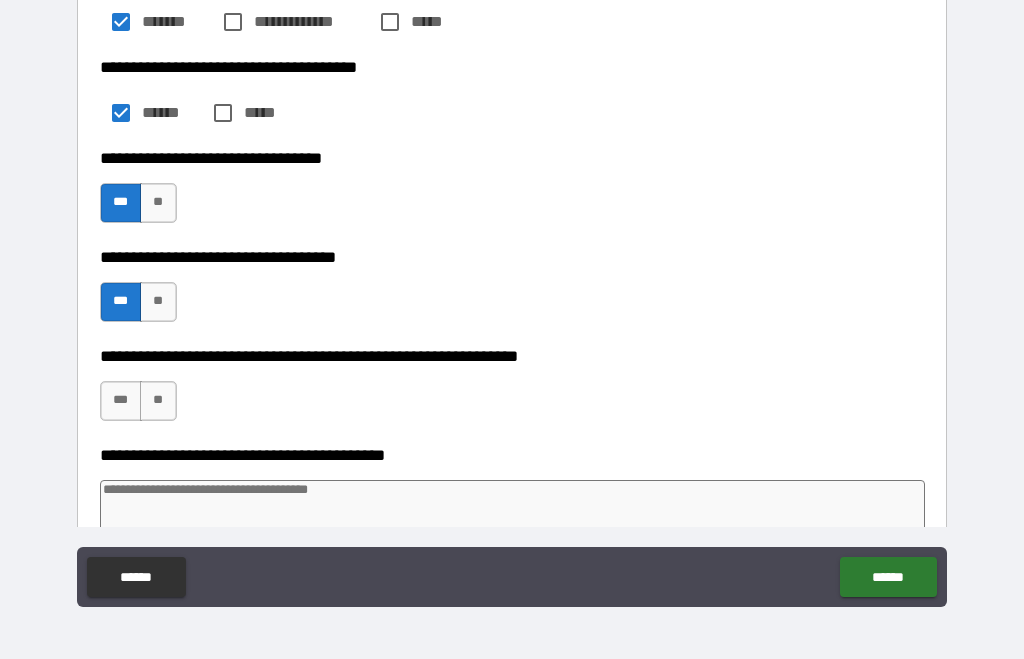 click on "**" at bounding box center [158, 401] 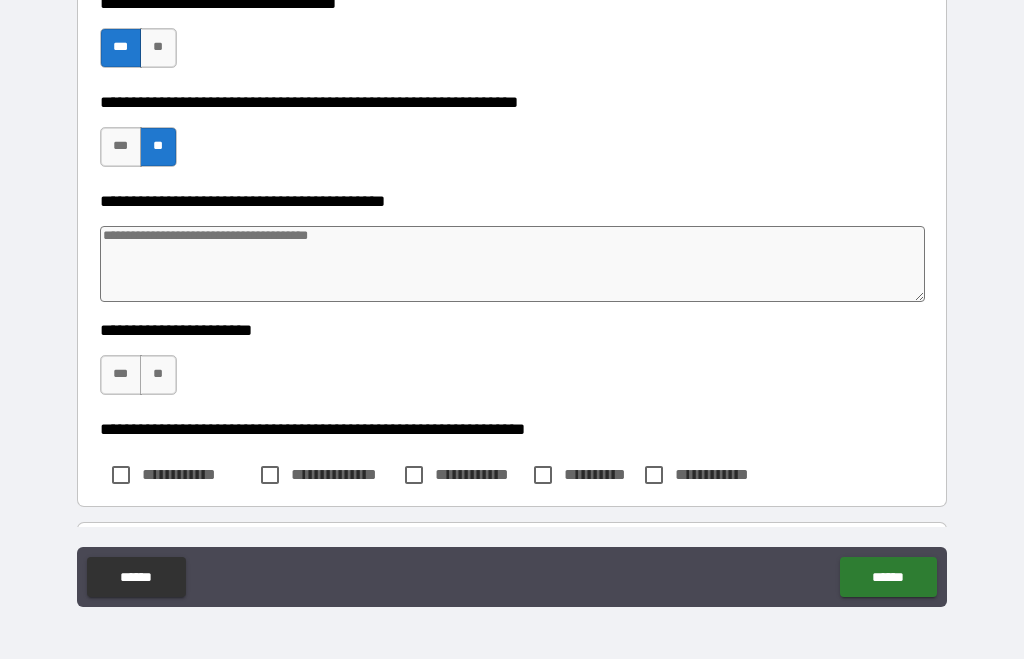 scroll, scrollTop: 6673, scrollLeft: 0, axis: vertical 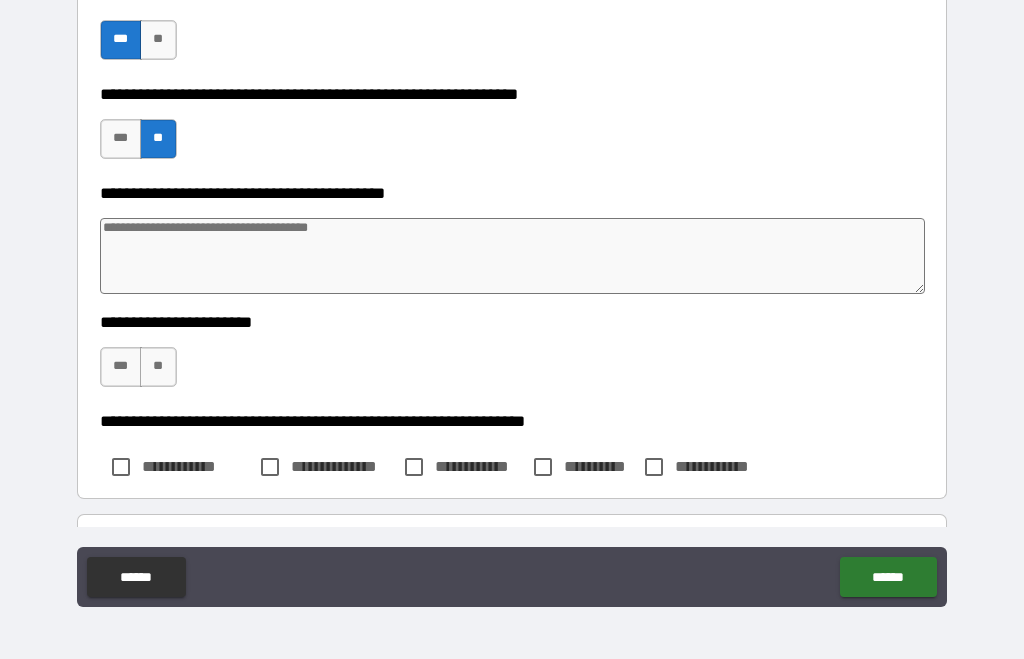 click at bounding box center [513, 256] 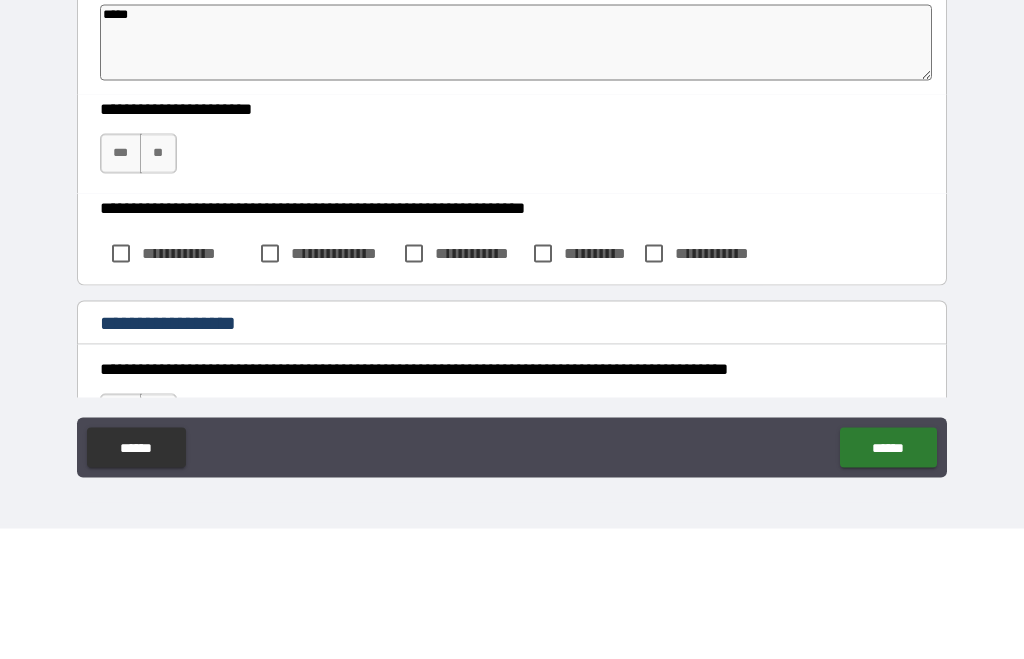 scroll, scrollTop: 6758, scrollLeft: 0, axis: vertical 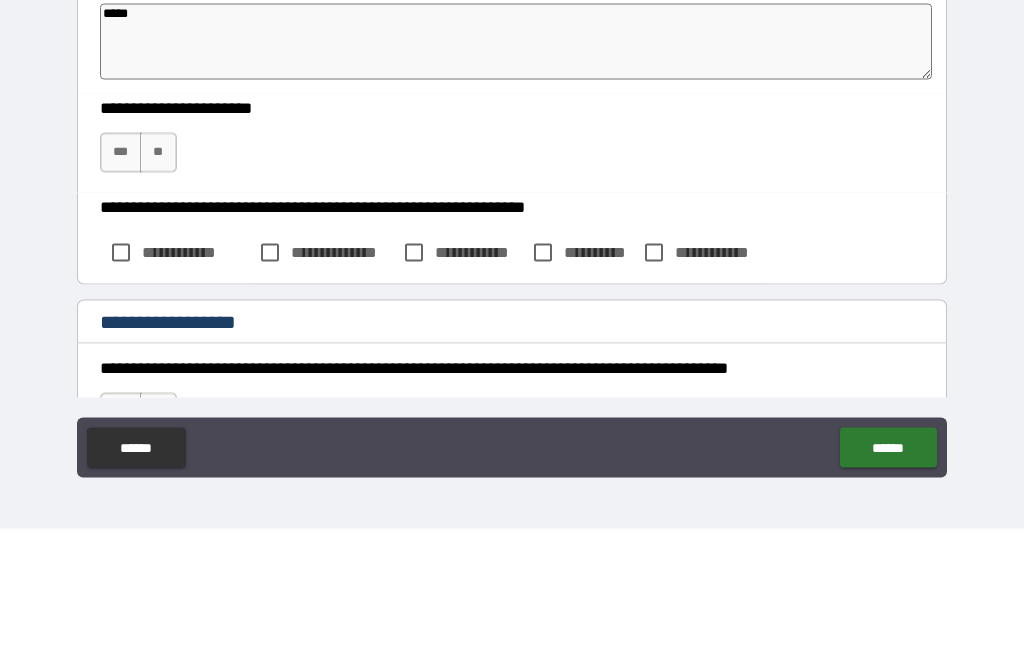 click on "**" at bounding box center (158, 283) 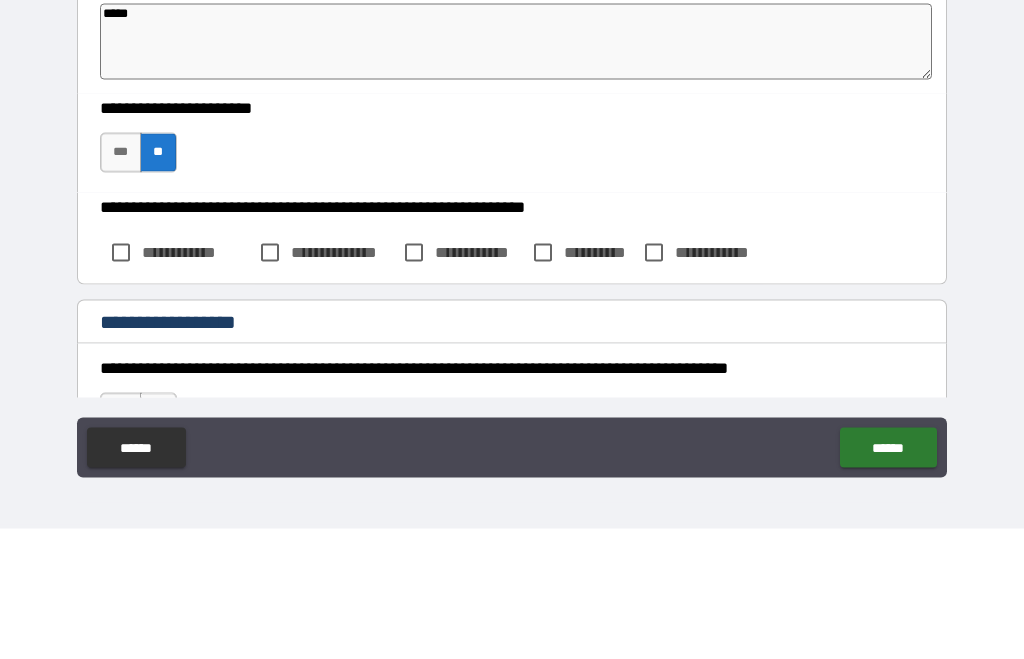 scroll, scrollTop: 67, scrollLeft: 0, axis: vertical 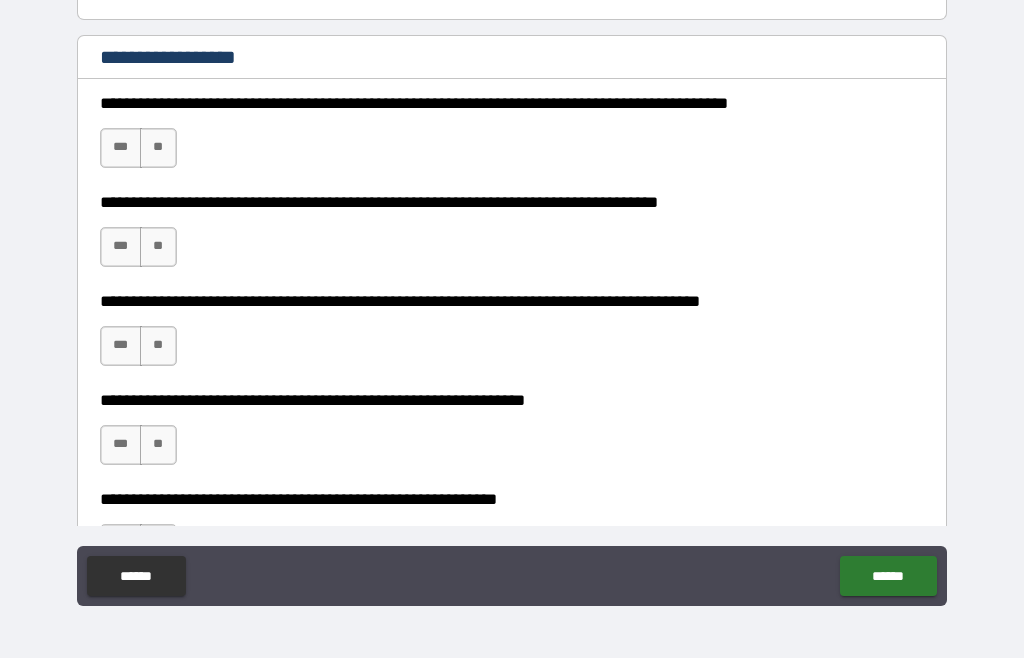 click on "***" at bounding box center [121, 149] 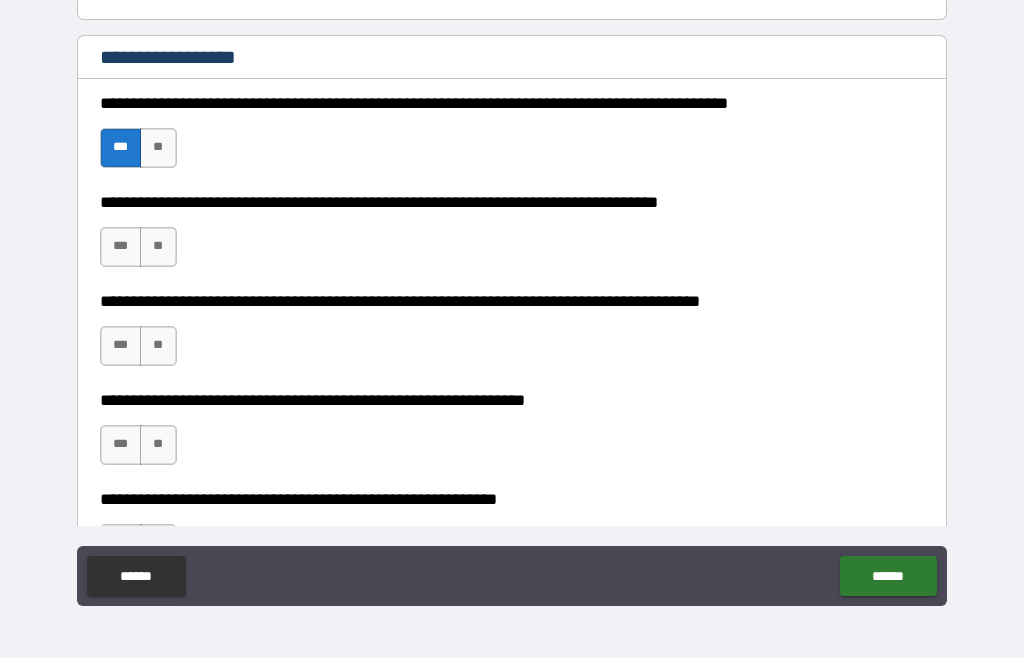click on "**" at bounding box center [158, 248] 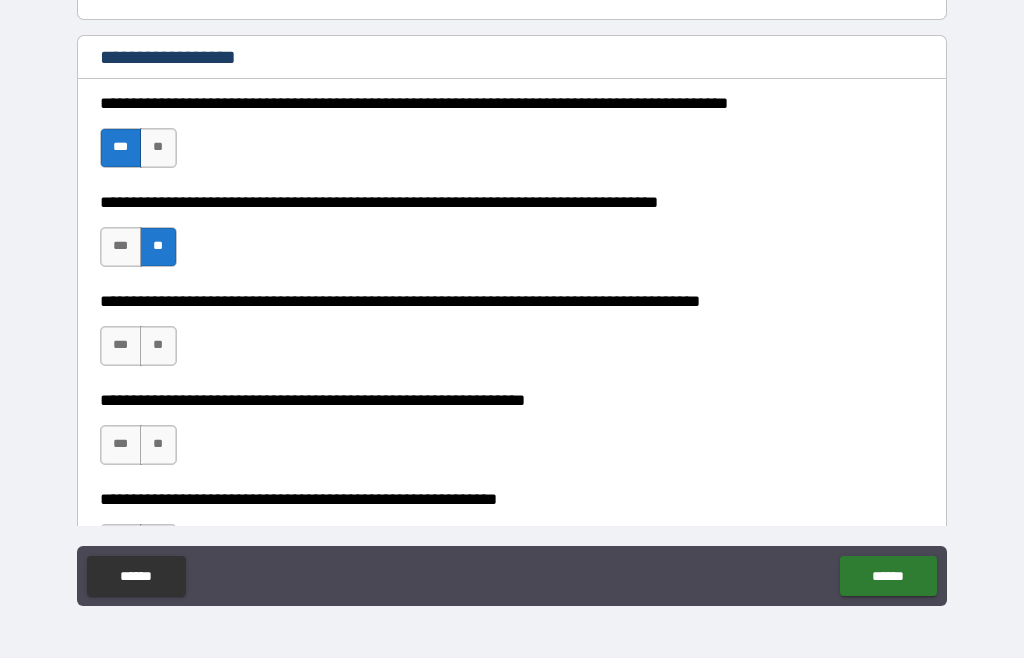 click on "**" at bounding box center [158, 347] 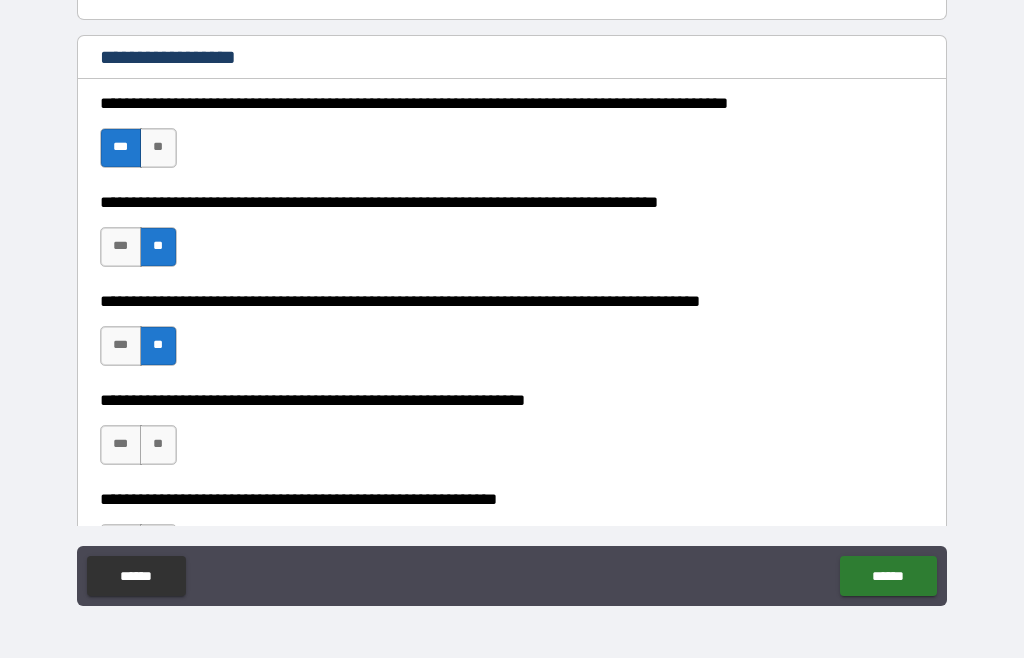 click on "**" at bounding box center [158, 446] 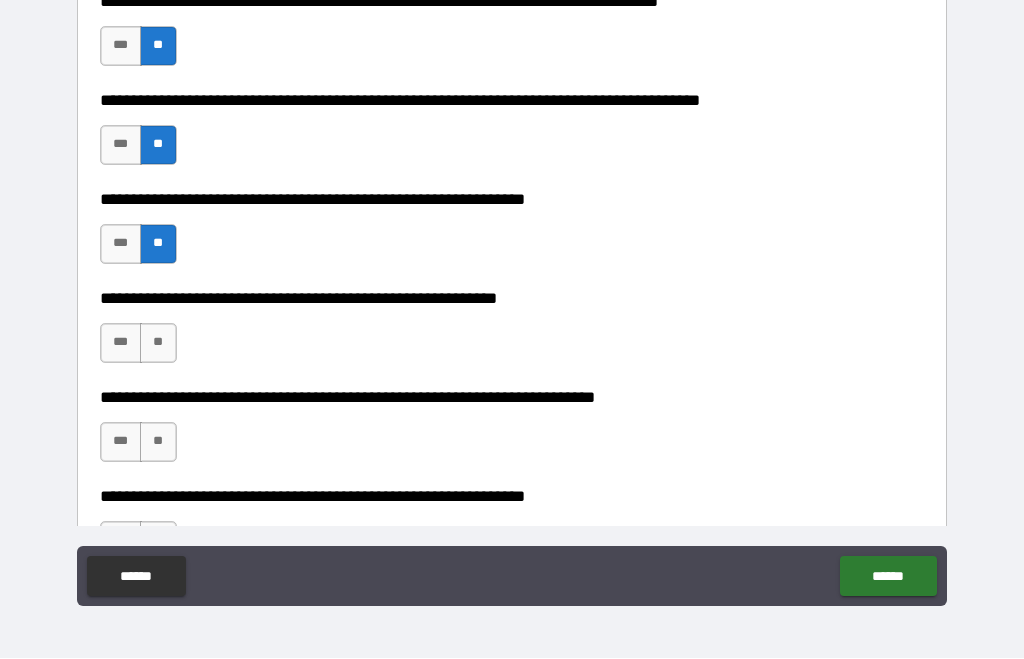 scroll, scrollTop: 7366, scrollLeft: 0, axis: vertical 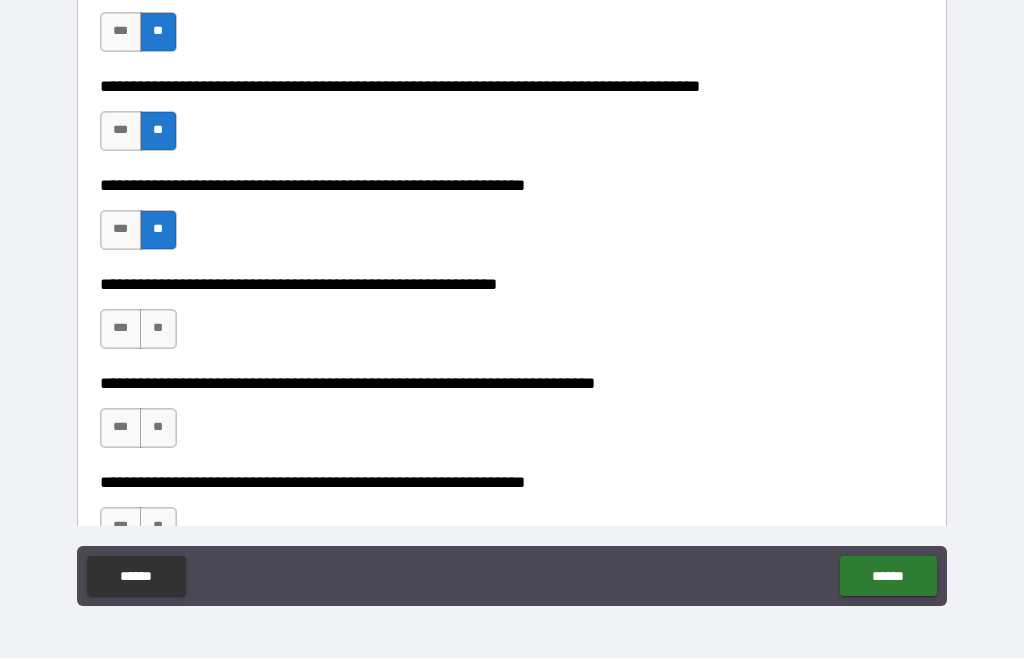 click on "**" at bounding box center (158, 330) 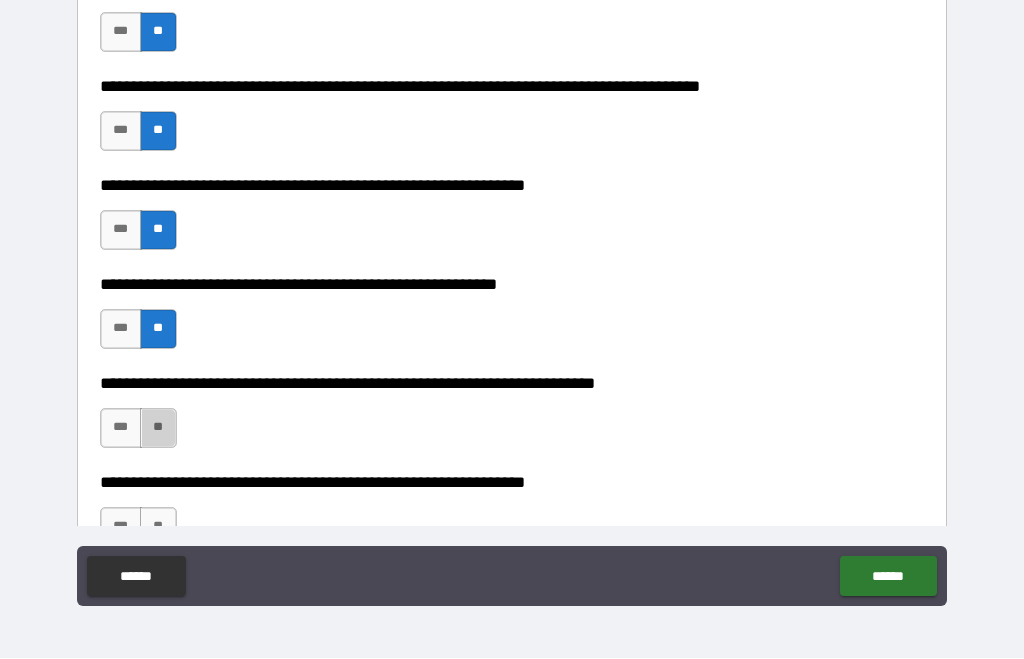 click on "**" at bounding box center [158, 429] 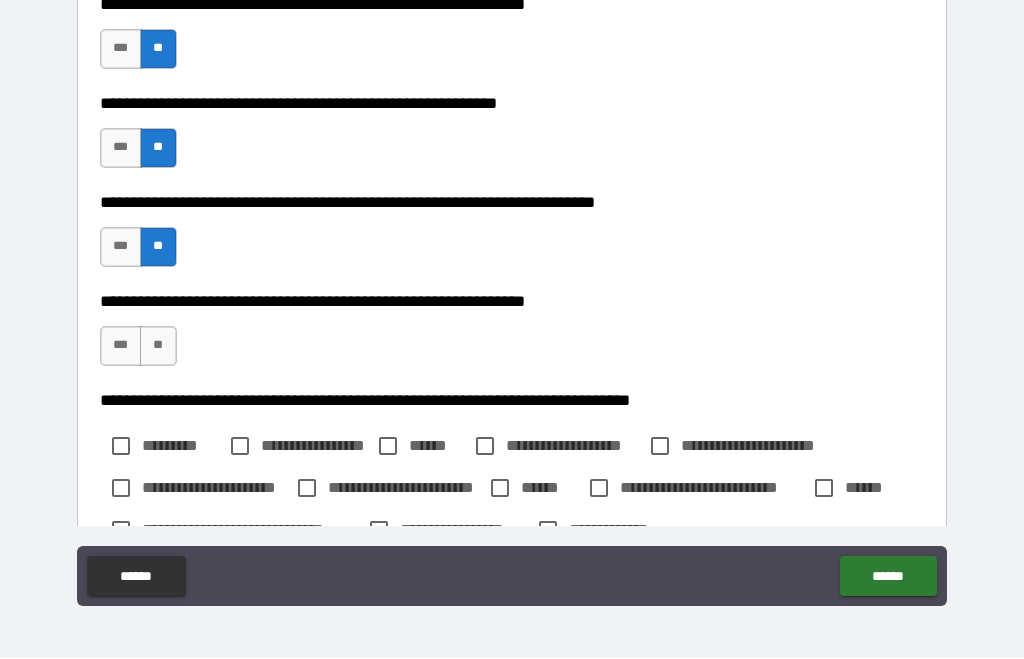 scroll, scrollTop: 7555, scrollLeft: 0, axis: vertical 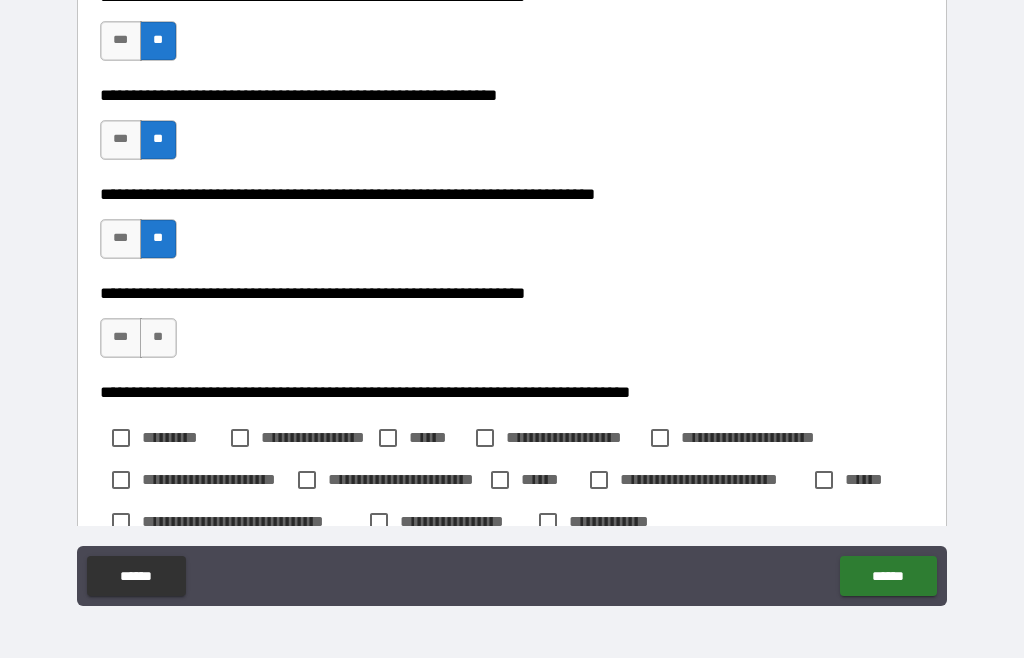 click on "**" at bounding box center (158, 339) 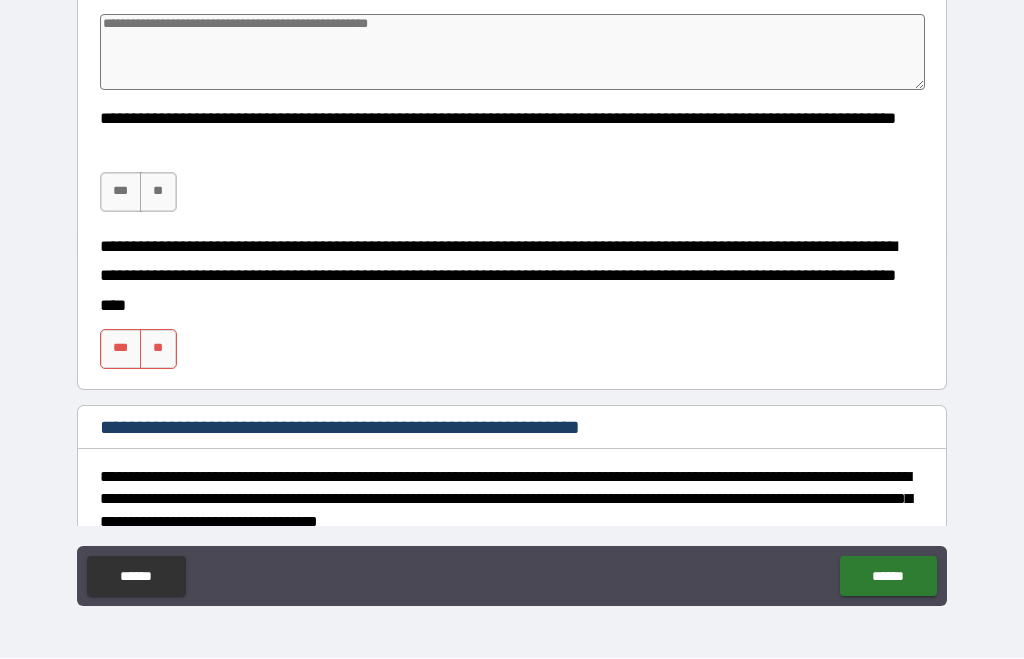 scroll, scrollTop: 8727, scrollLeft: 0, axis: vertical 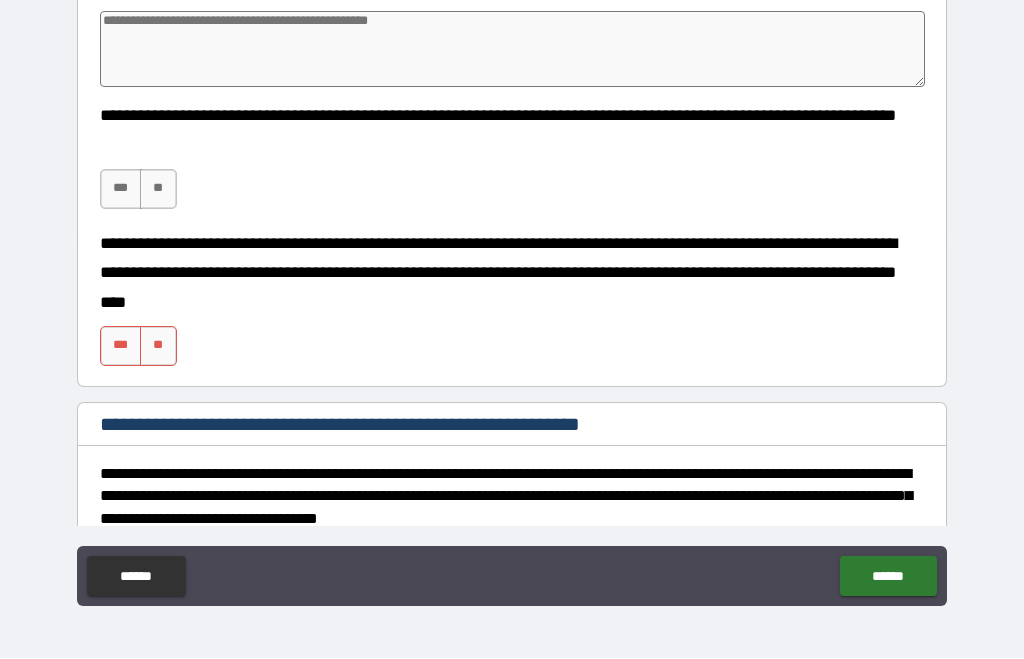 click on "**" at bounding box center (158, 190) 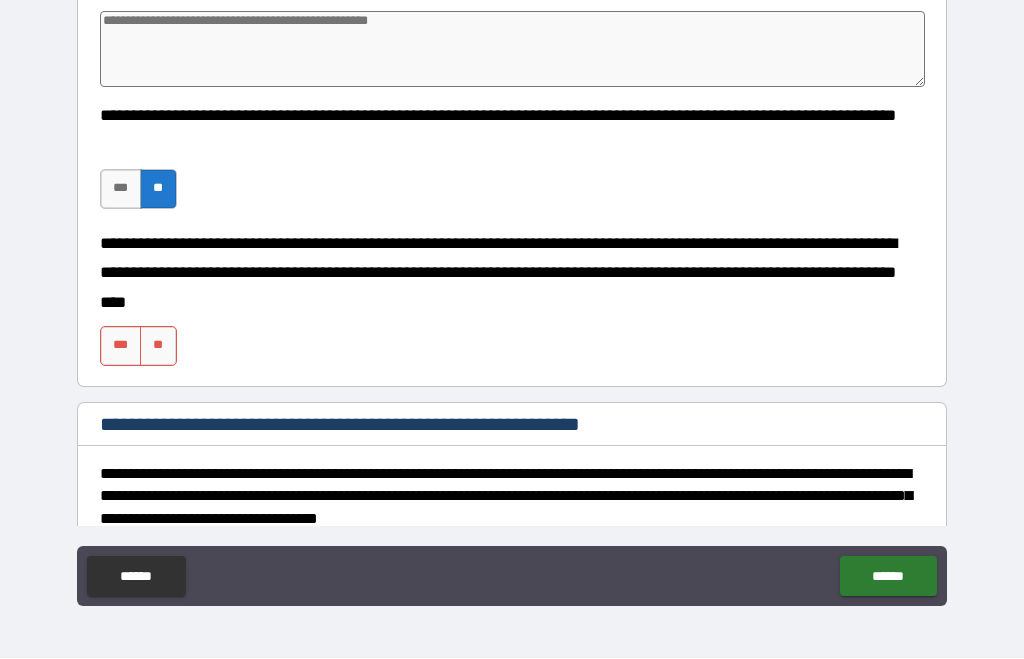 click on "***" at bounding box center (121, 347) 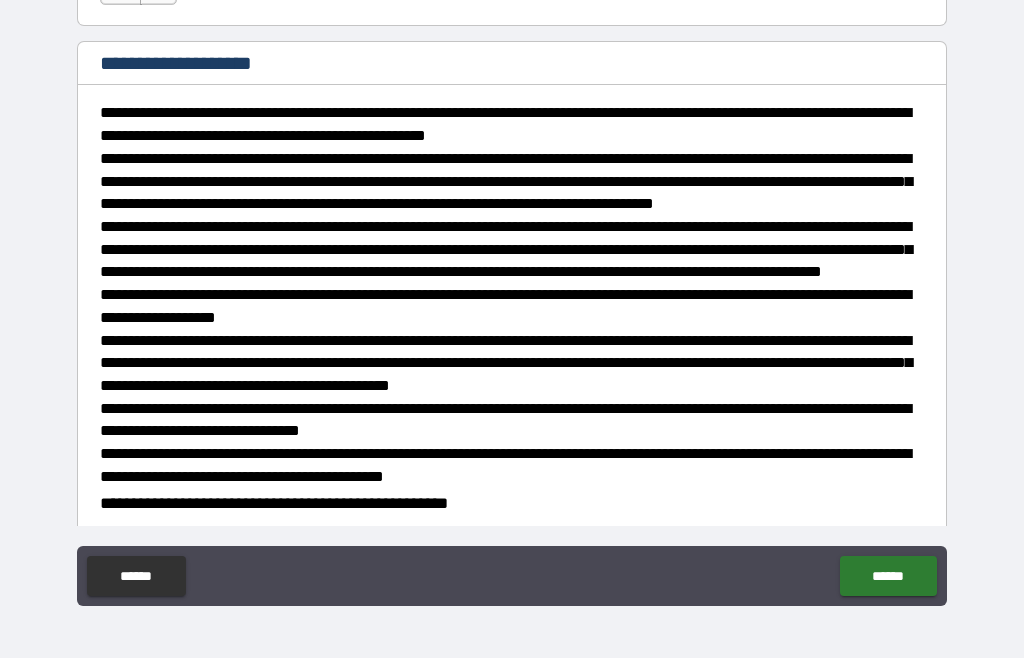 scroll, scrollTop: 11913, scrollLeft: 0, axis: vertical 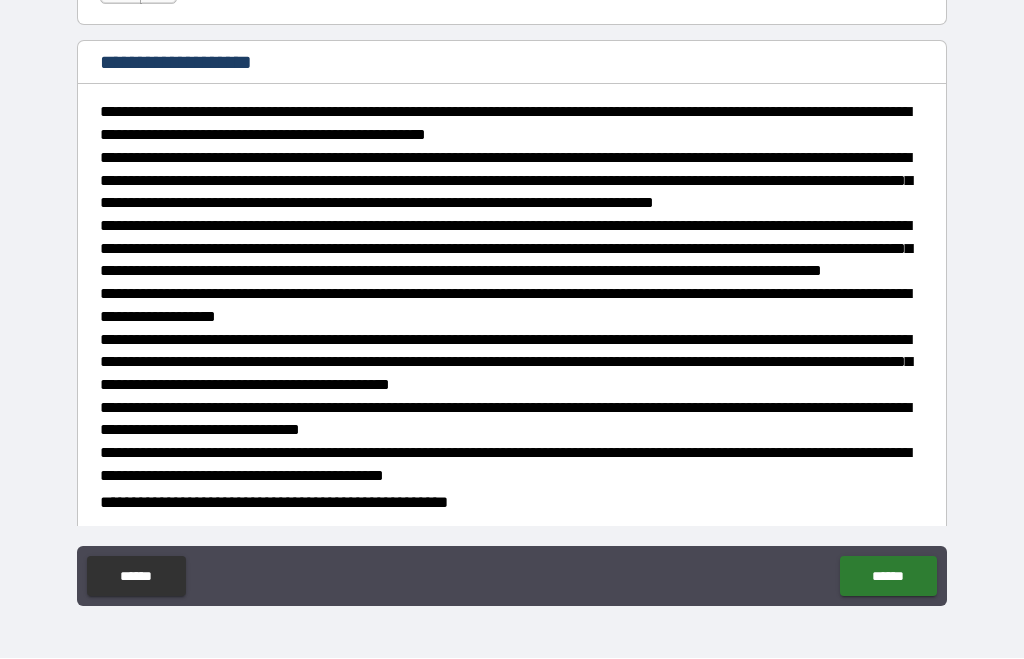click on "***" at bounding box center (121, -15) 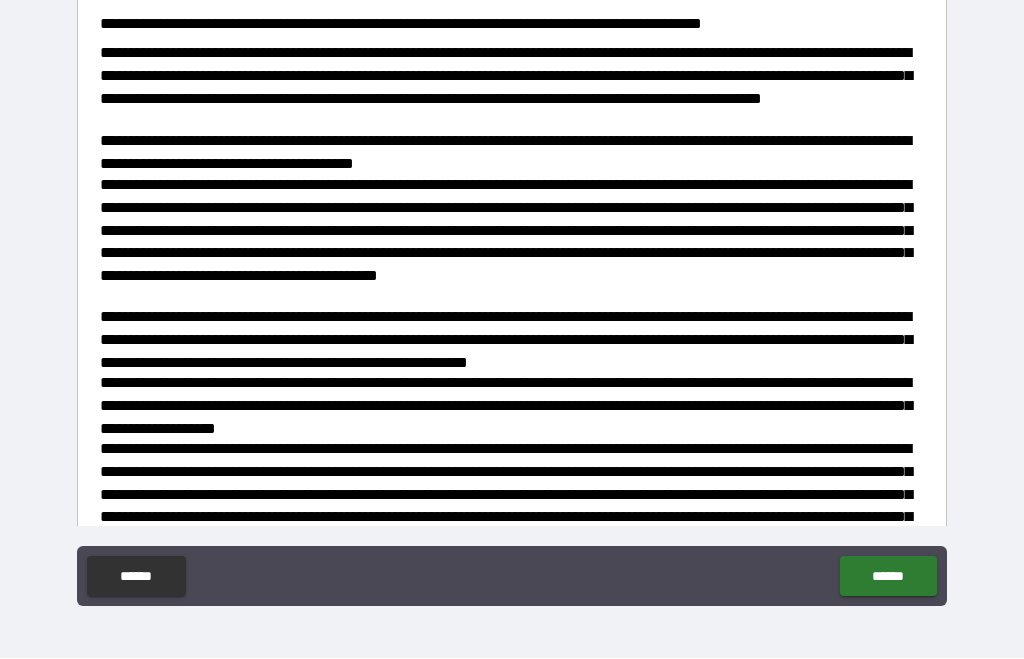 scroll, scrollTop: 12525, scrollLeft: 0, axis: vertical 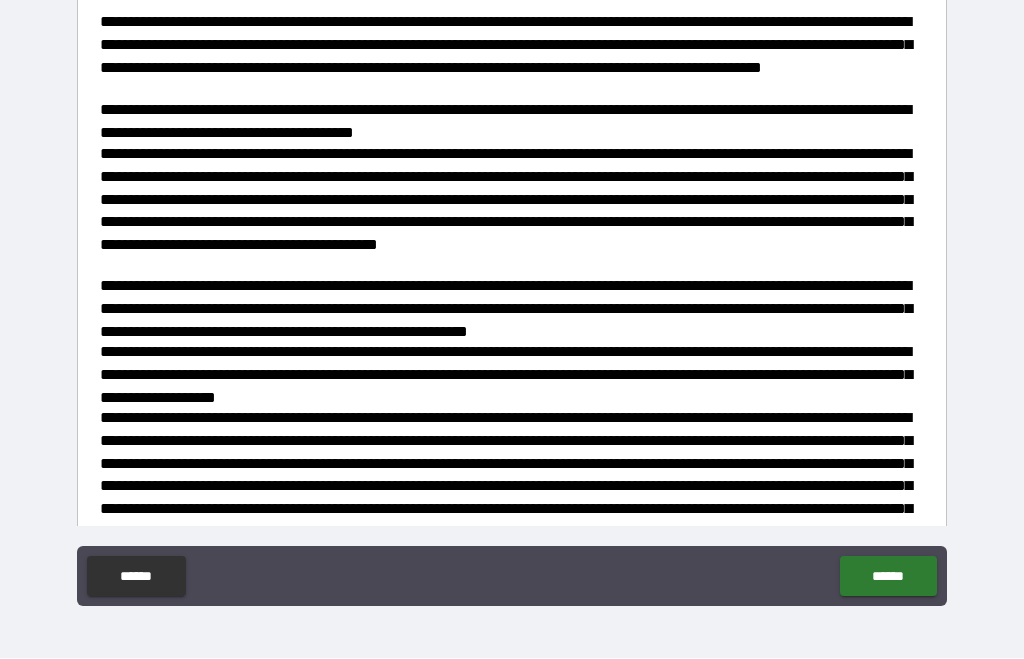 click on "***" at bounding box center [121, -64] 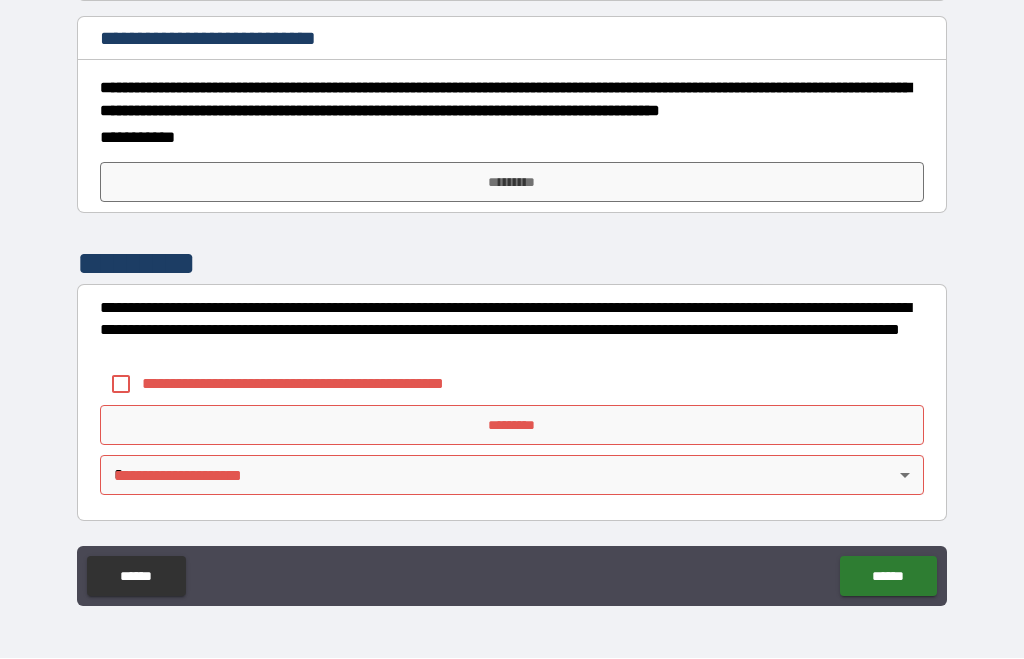 scroll, scrollTop: 13279, scrollLeft: 0, axis: vertical 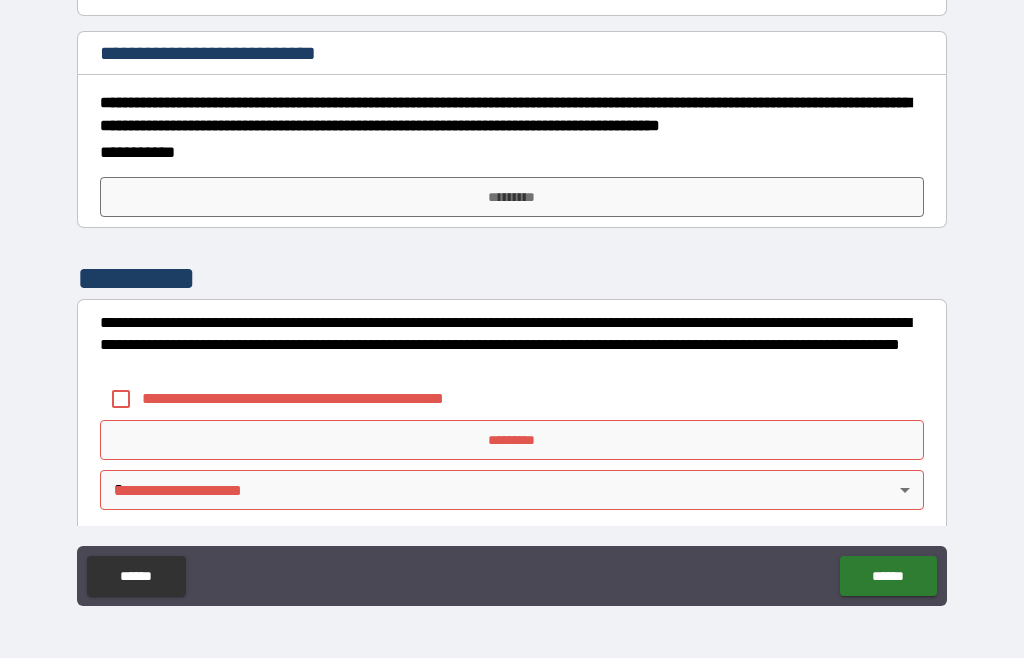 click on "***" at bounding box center [121, -24] 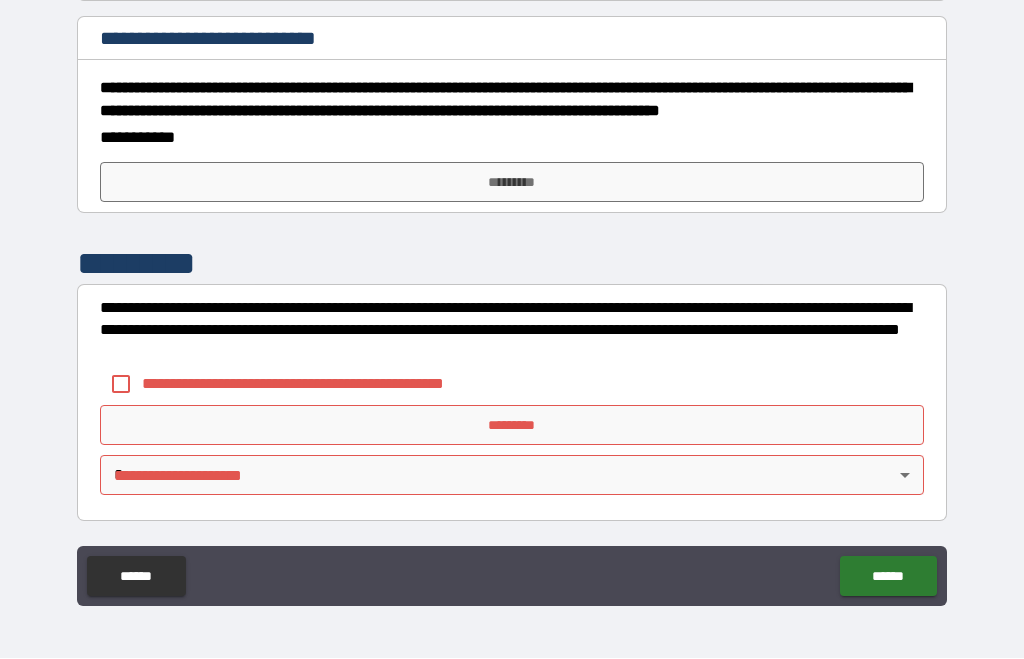scroll, scrollTop: 13497, scrollLeft: 0, axis: vertical 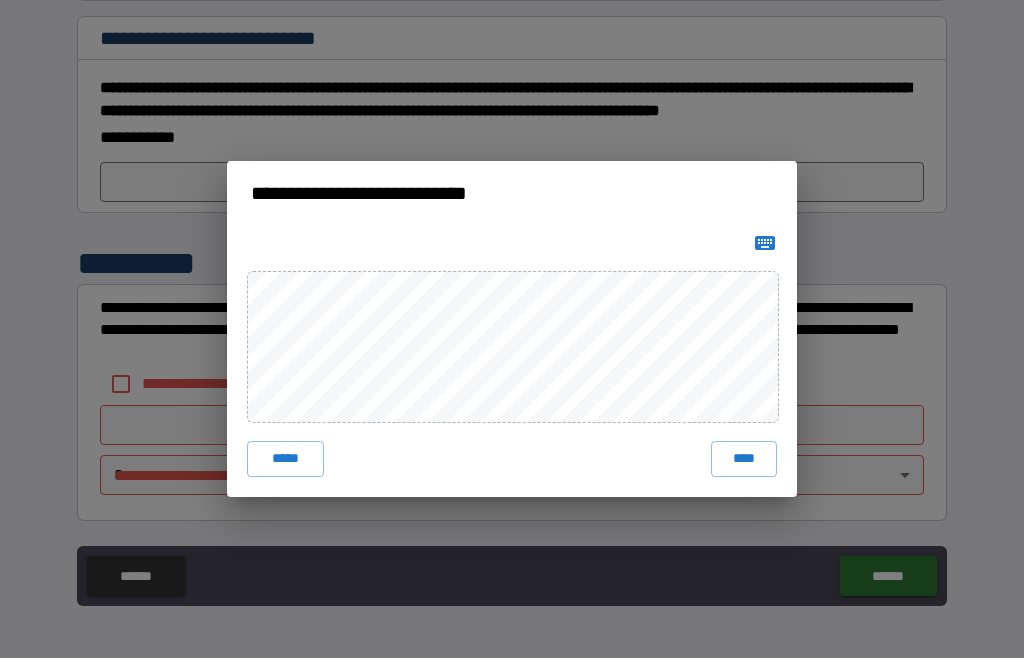 click on "****" at bounding box center (744, 460) 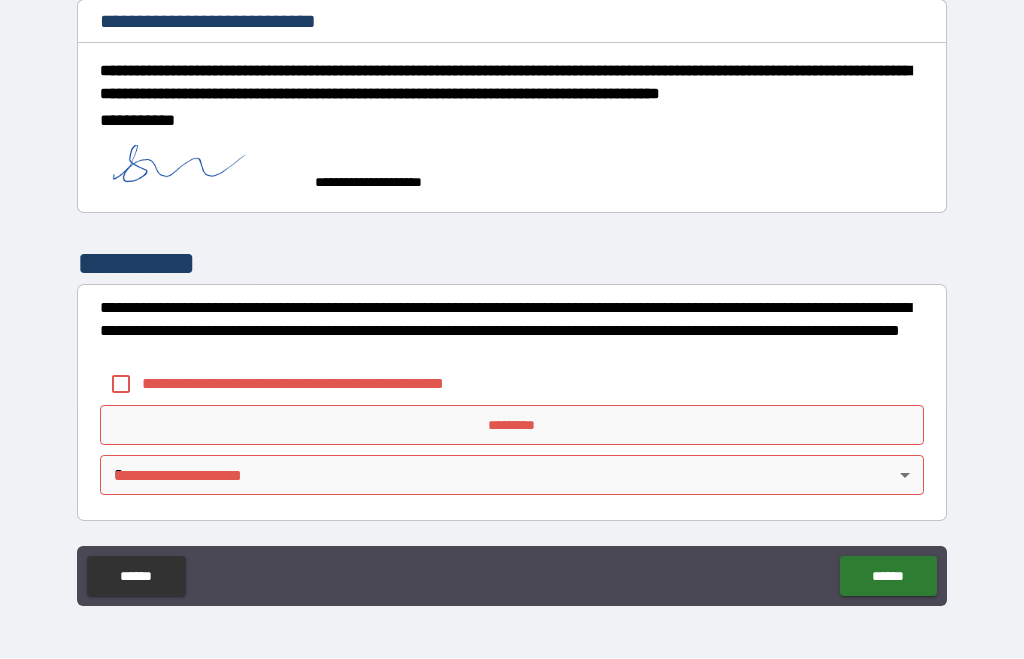 scroll, scrollTop: 13565, scrollLeft: 0, axis: vertical 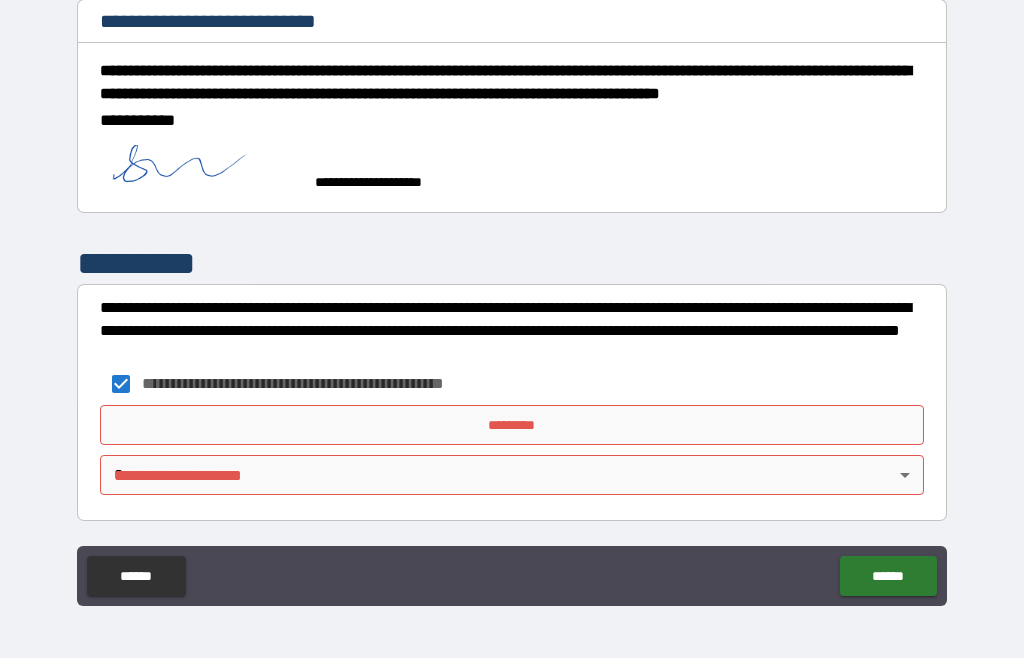 click on "*********" at bounding box center (512, 426) 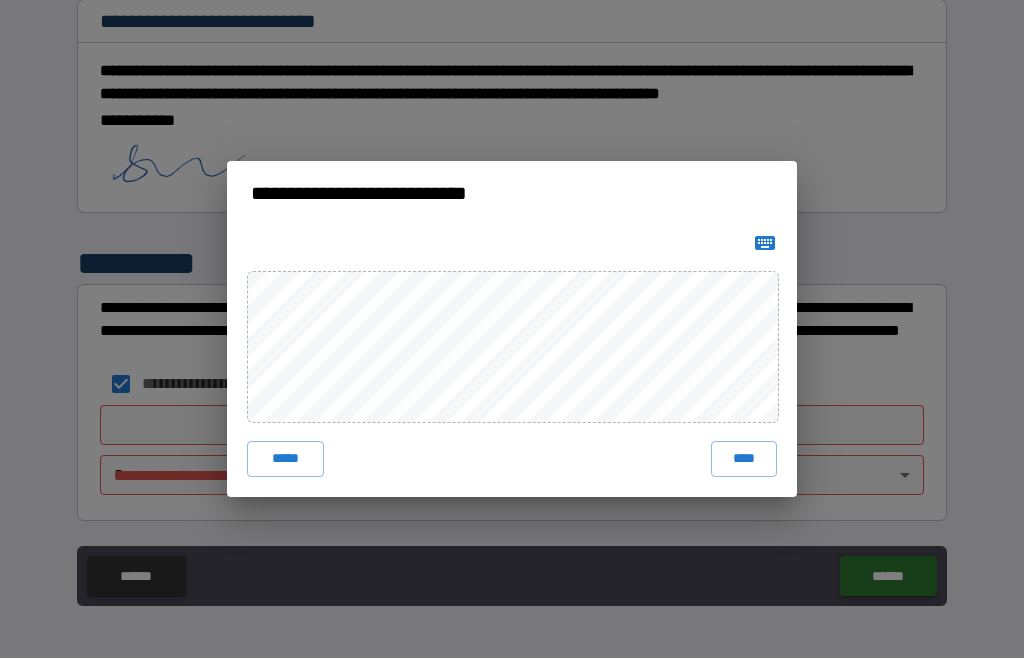 click on "****" at bounding box center (744, 460) 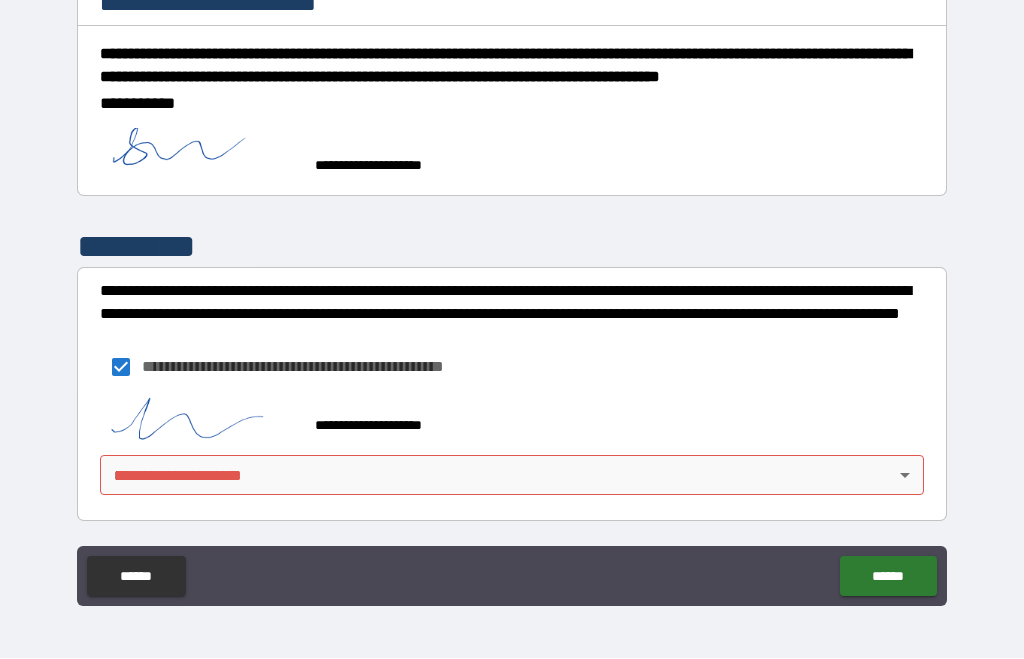 scroll, scrollTop: 13582, scrollLeft: 0, axis: vertical 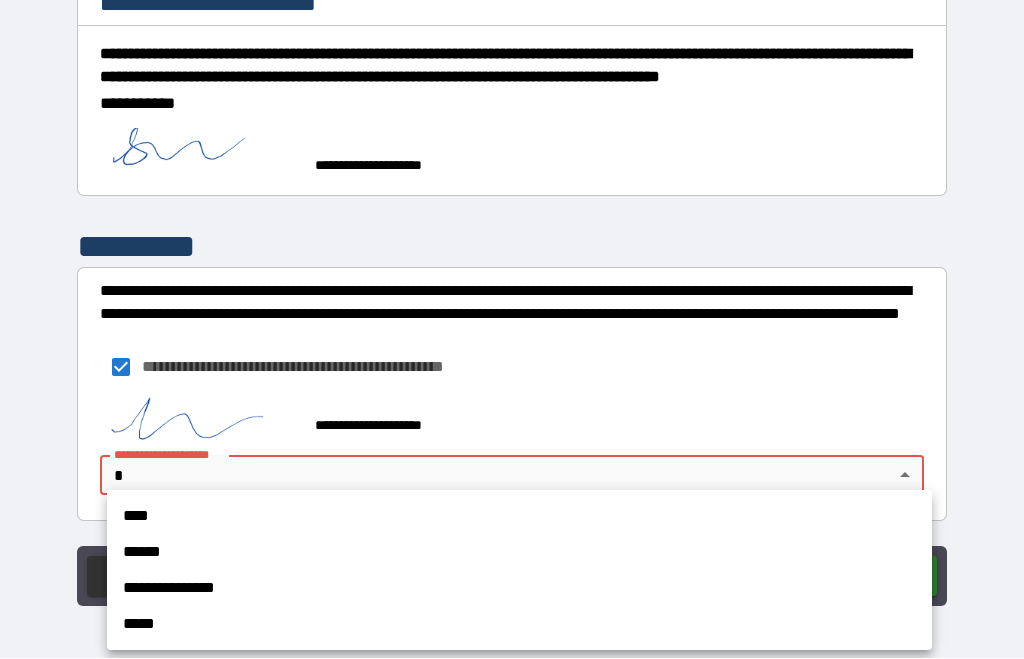 click on "**********" at bounding box center (519, 589) 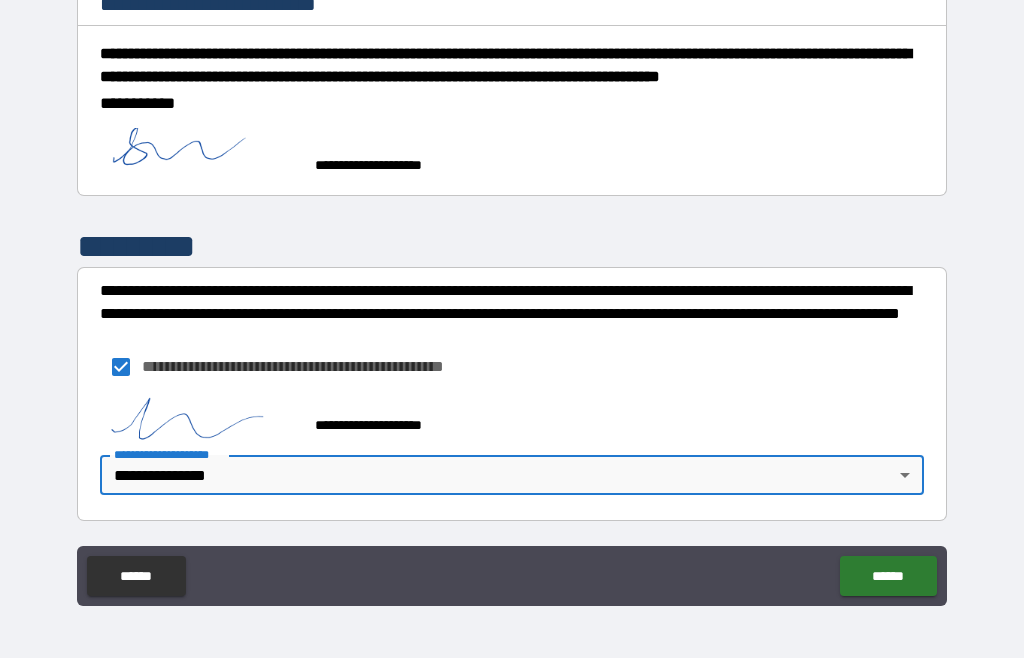 scroll, scrollTop: 13582, scrollLeft: 0, axis: vertical 